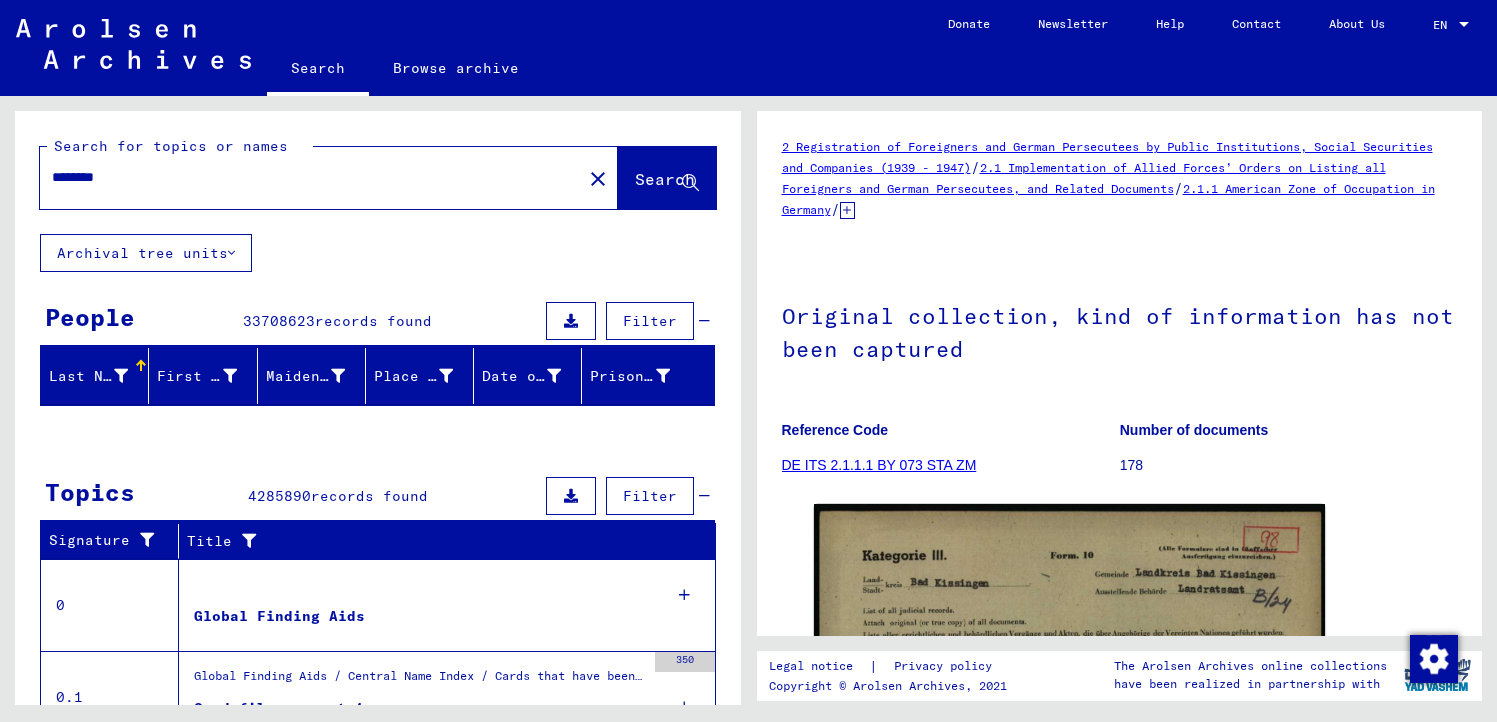 scroll, scrollTop: 0, scrollLeft: 0, axis: both 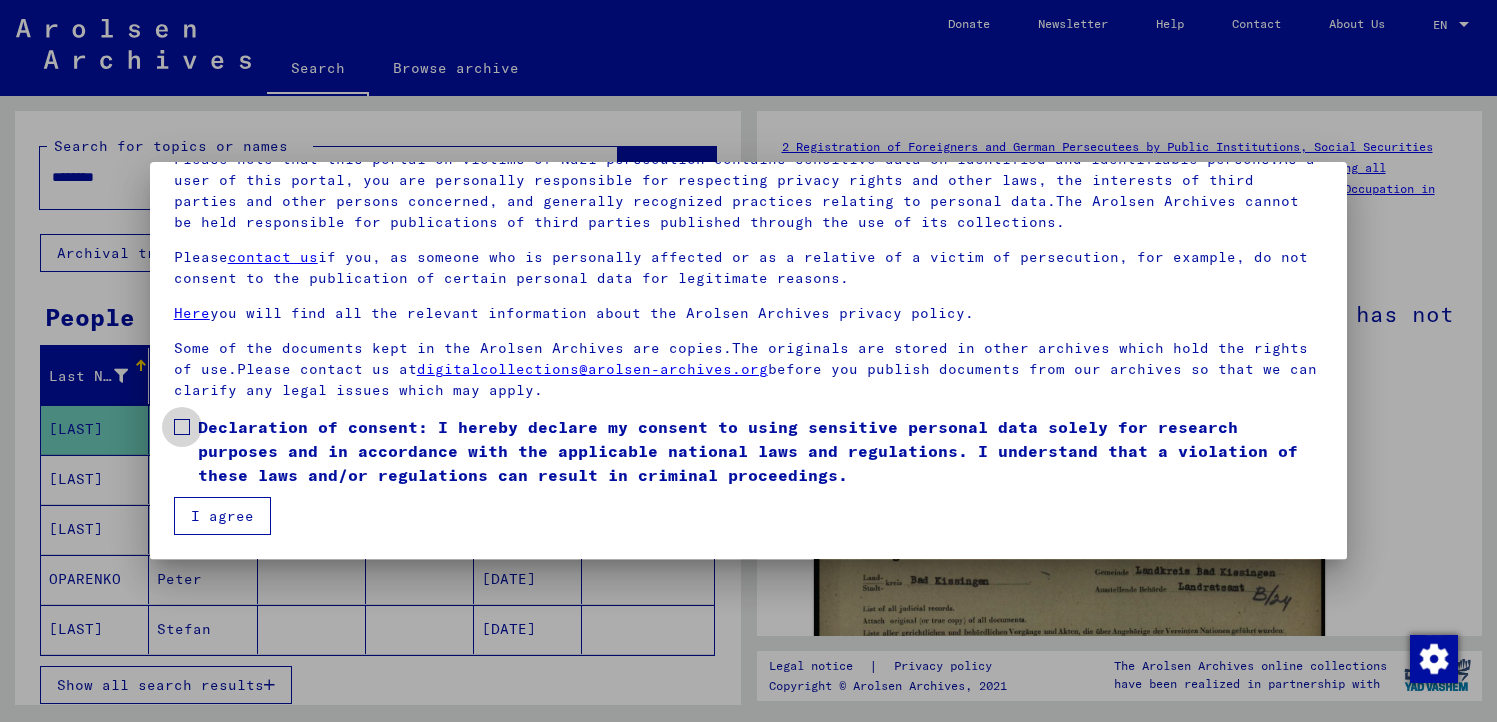 click at bounding box center (182, 427) 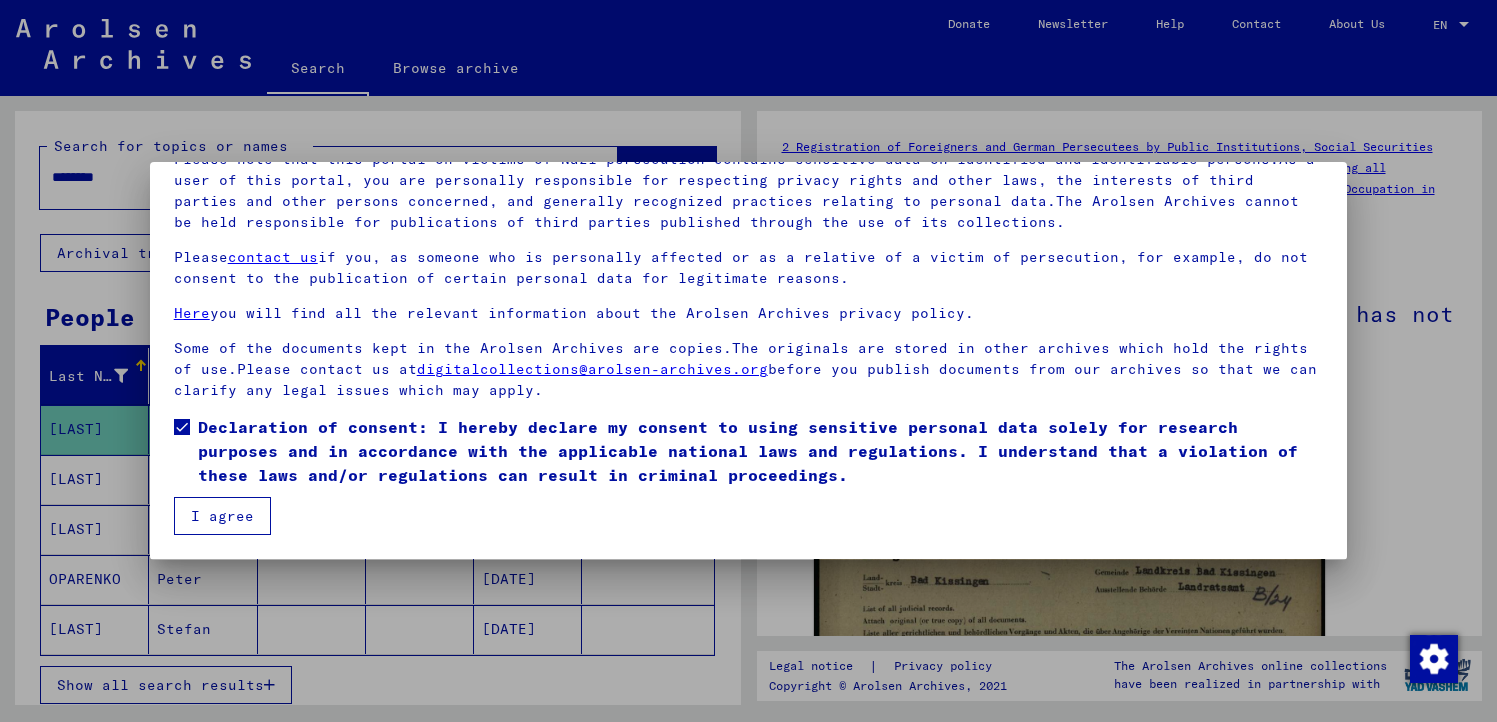 click on "I agree" at bounding box center [222, 516] 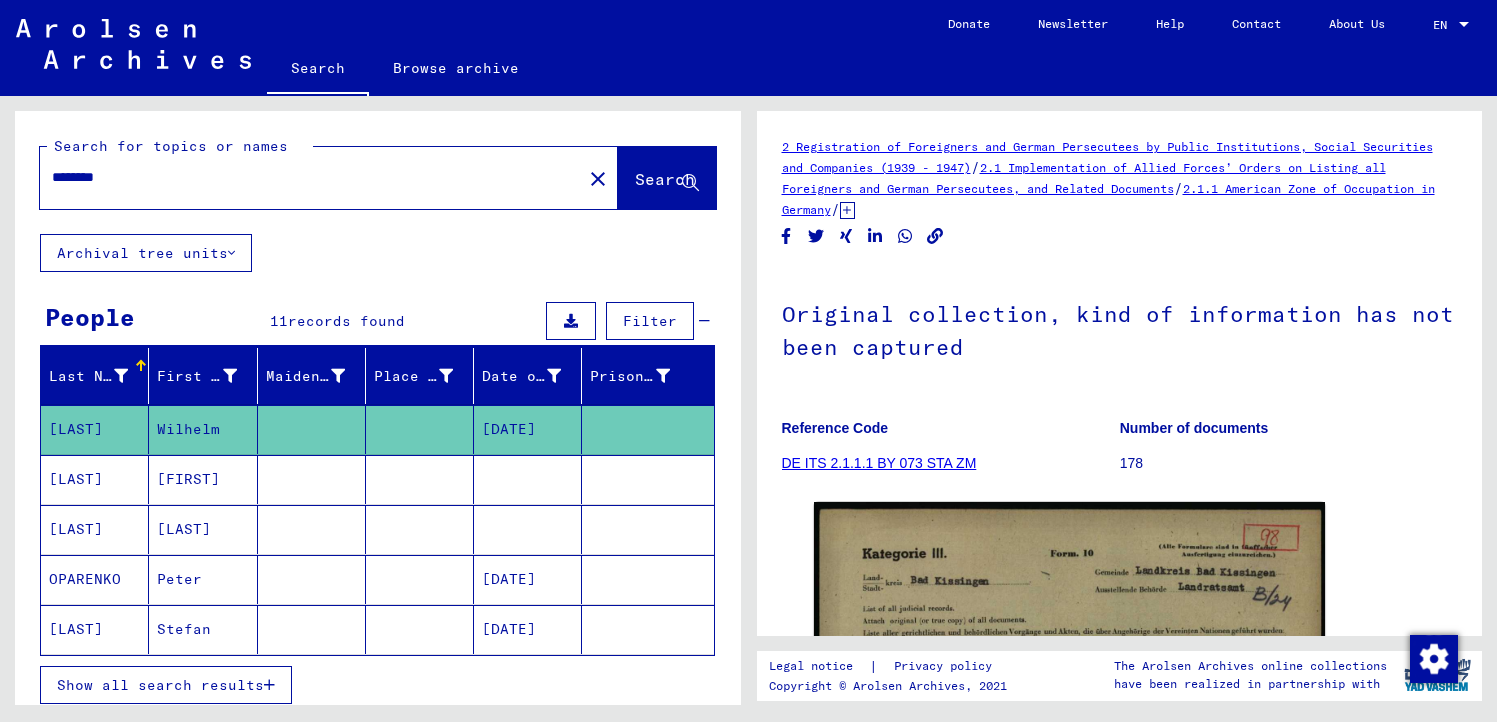 drag, startPoint x: 130, startPoint y: 172, endPoint x: 2, endPoint y: 178, distance: 128.14055 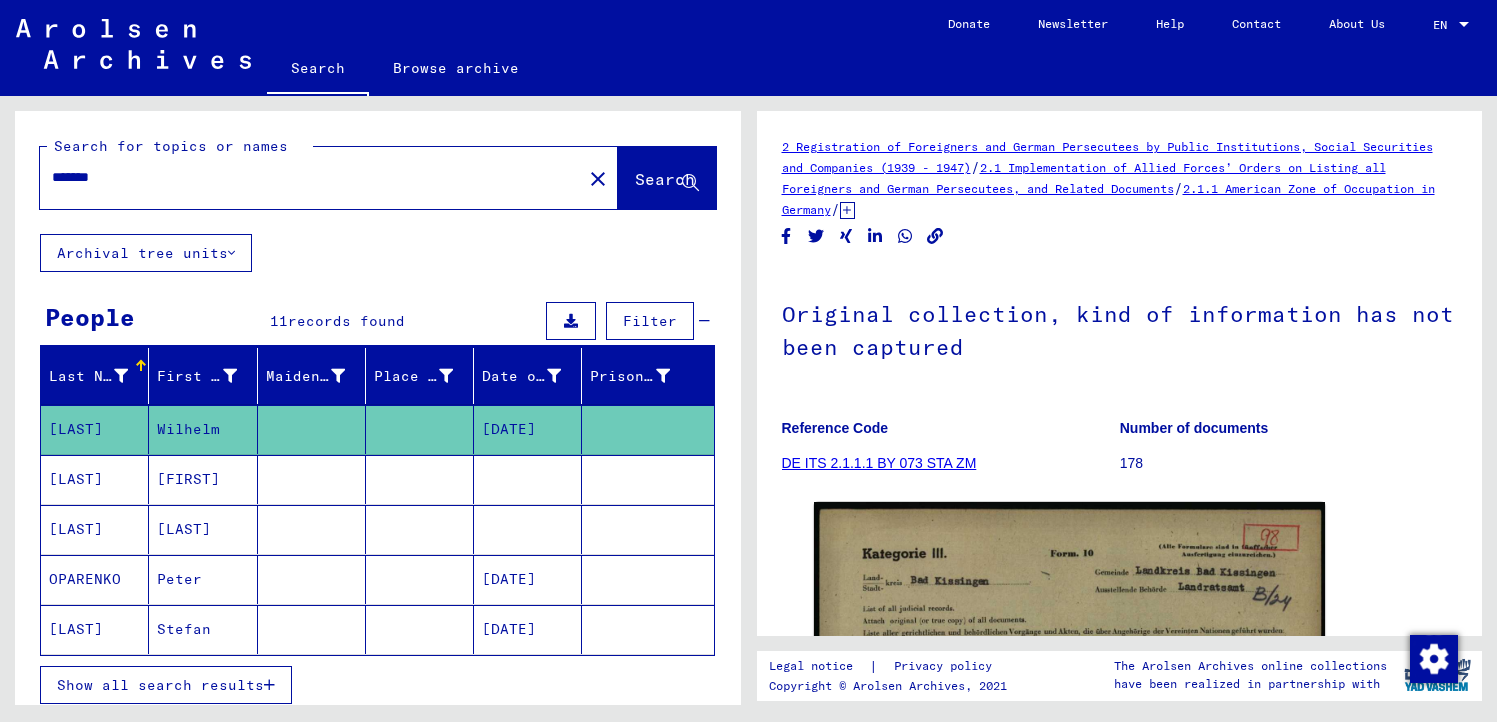 type on "*******" 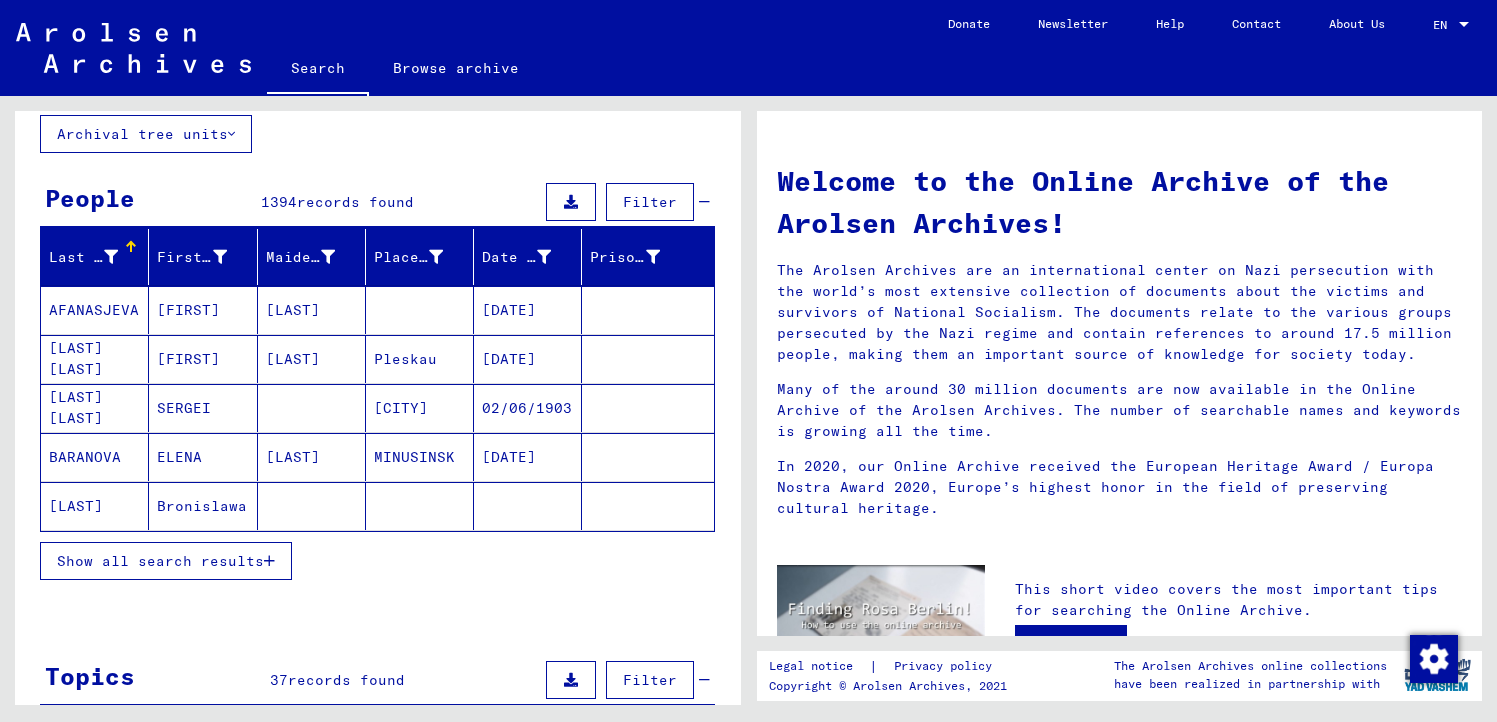 scroll, scrollTop: 144, scrollLeft: 0, axis: vertical 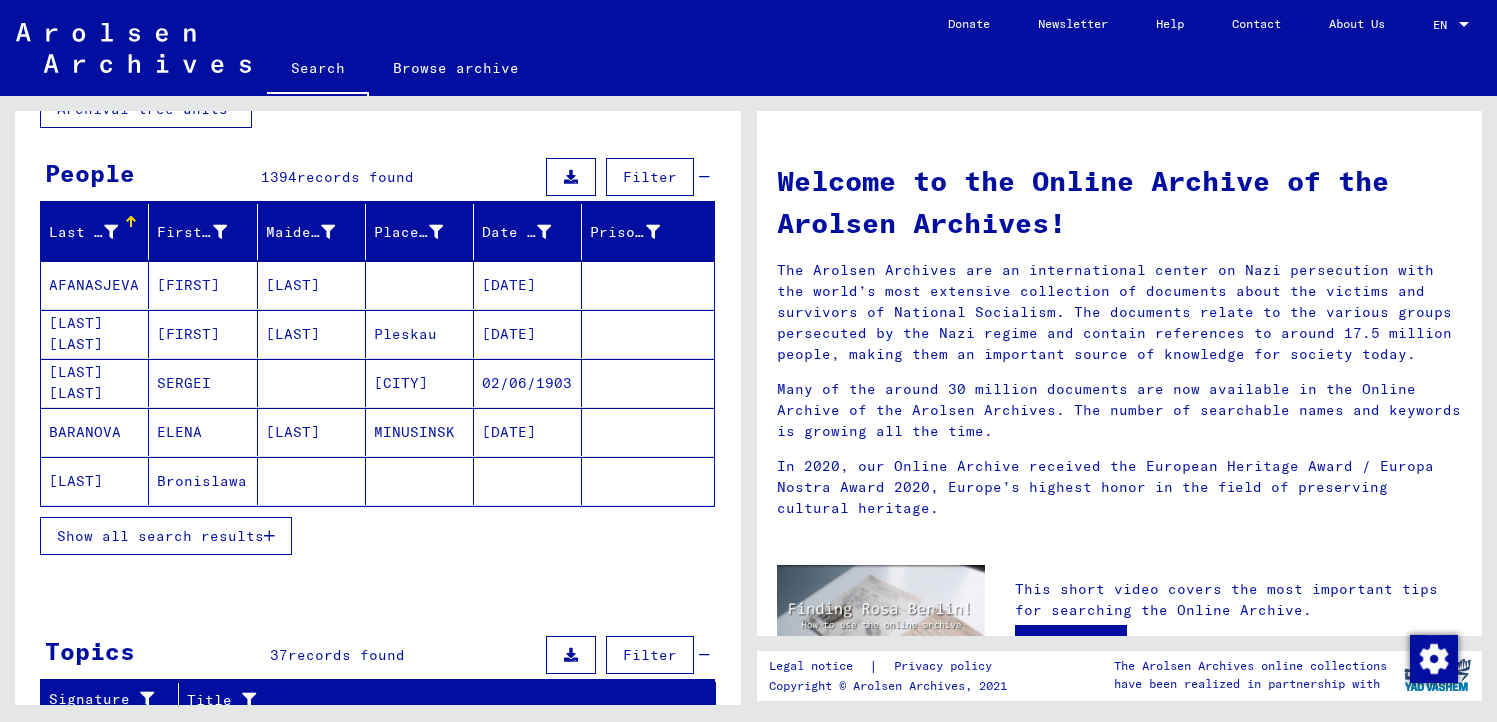 click on "Show all search results" at bounding box center (160, 536) 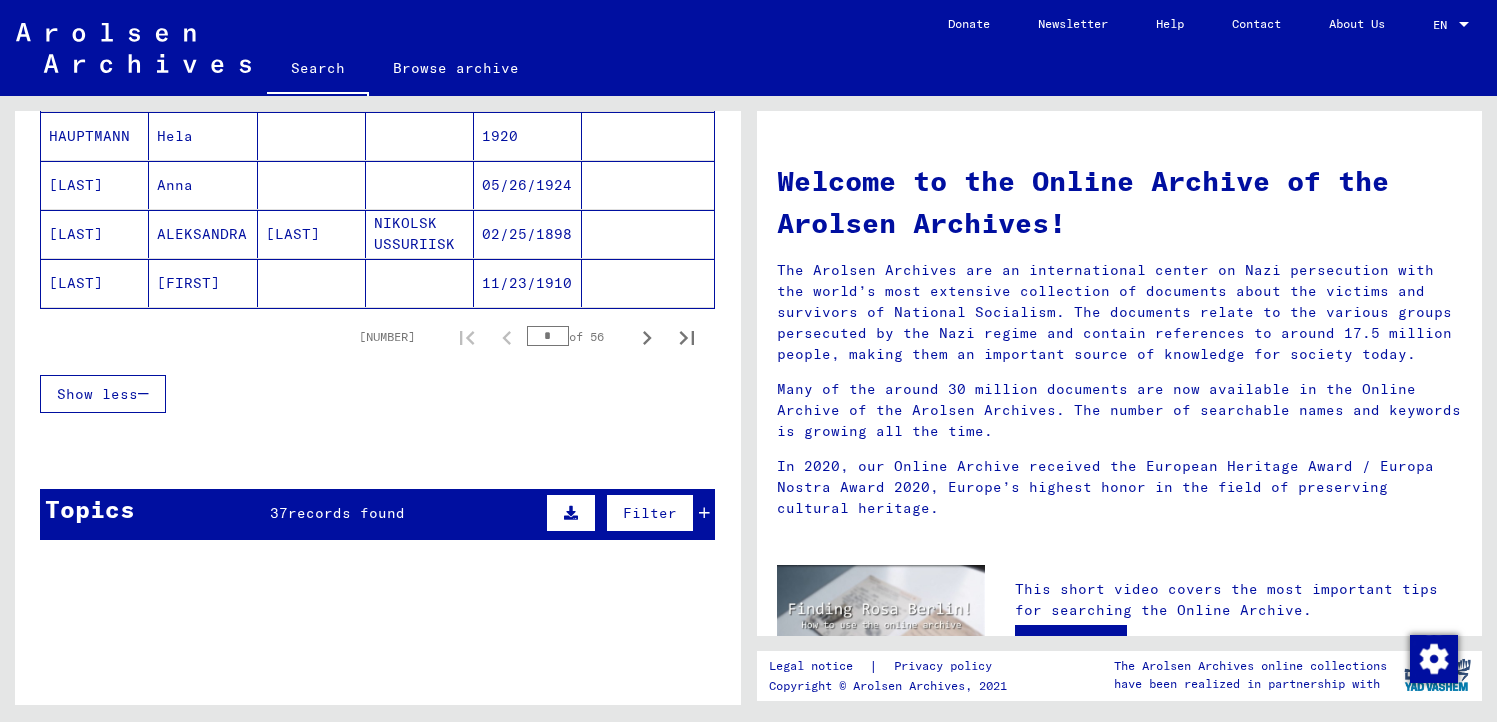 scroll, scrollTop: 1323, scrollLeft: 0, axis: vertical 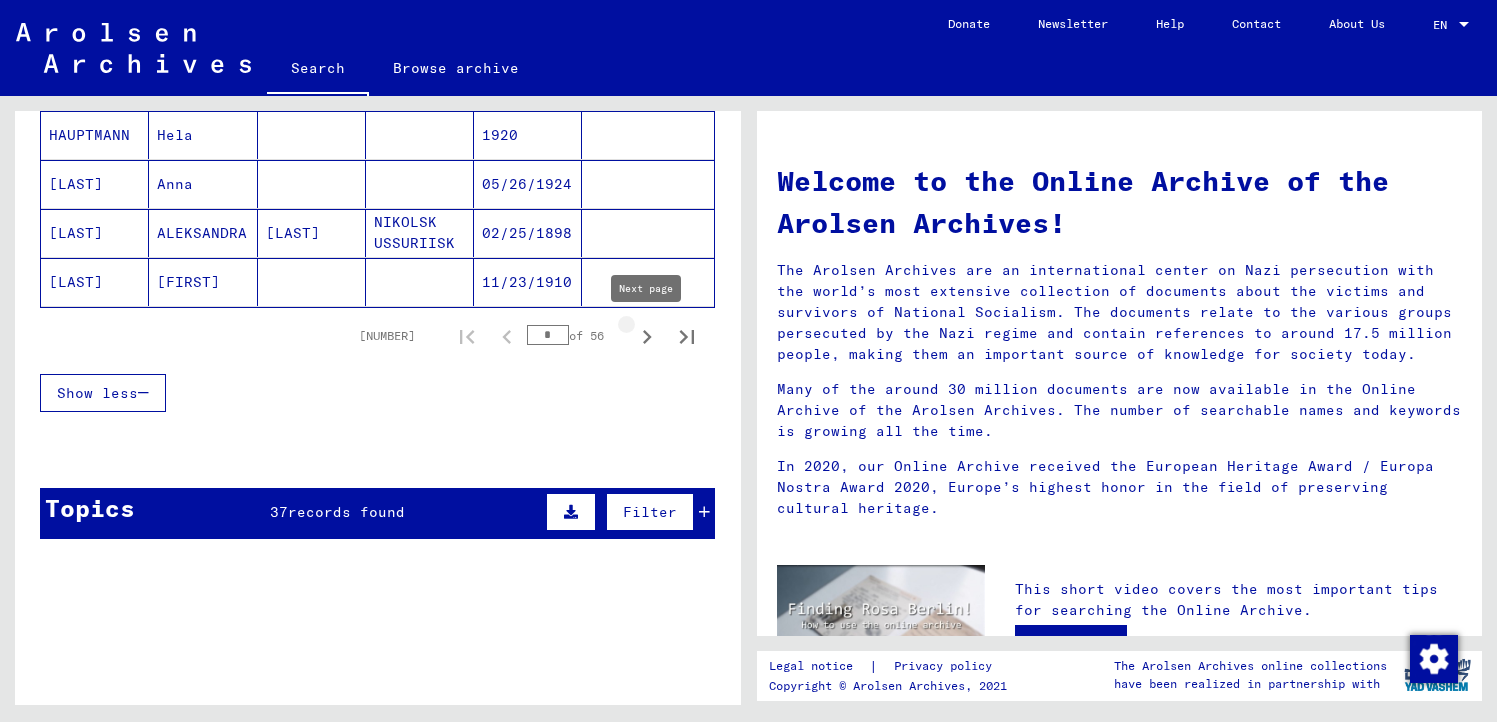 click 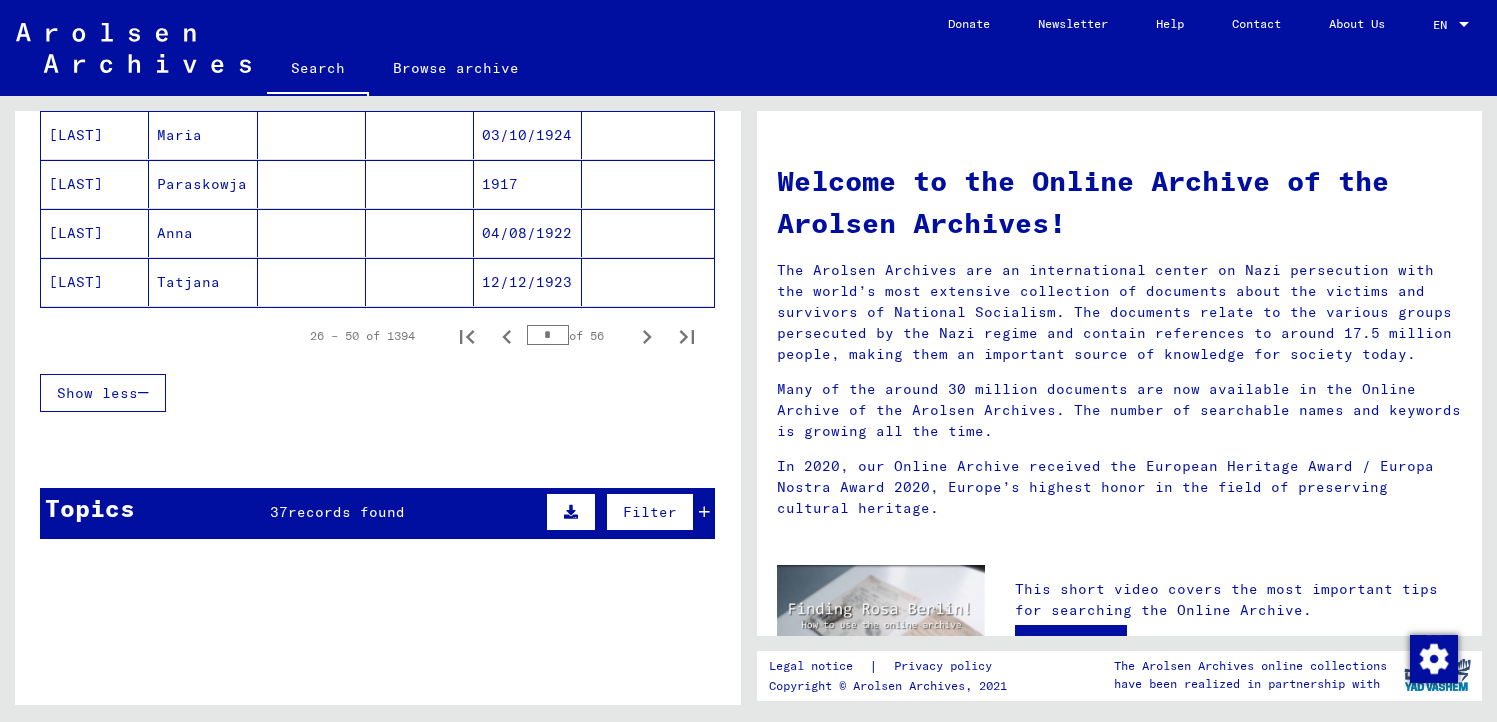 click 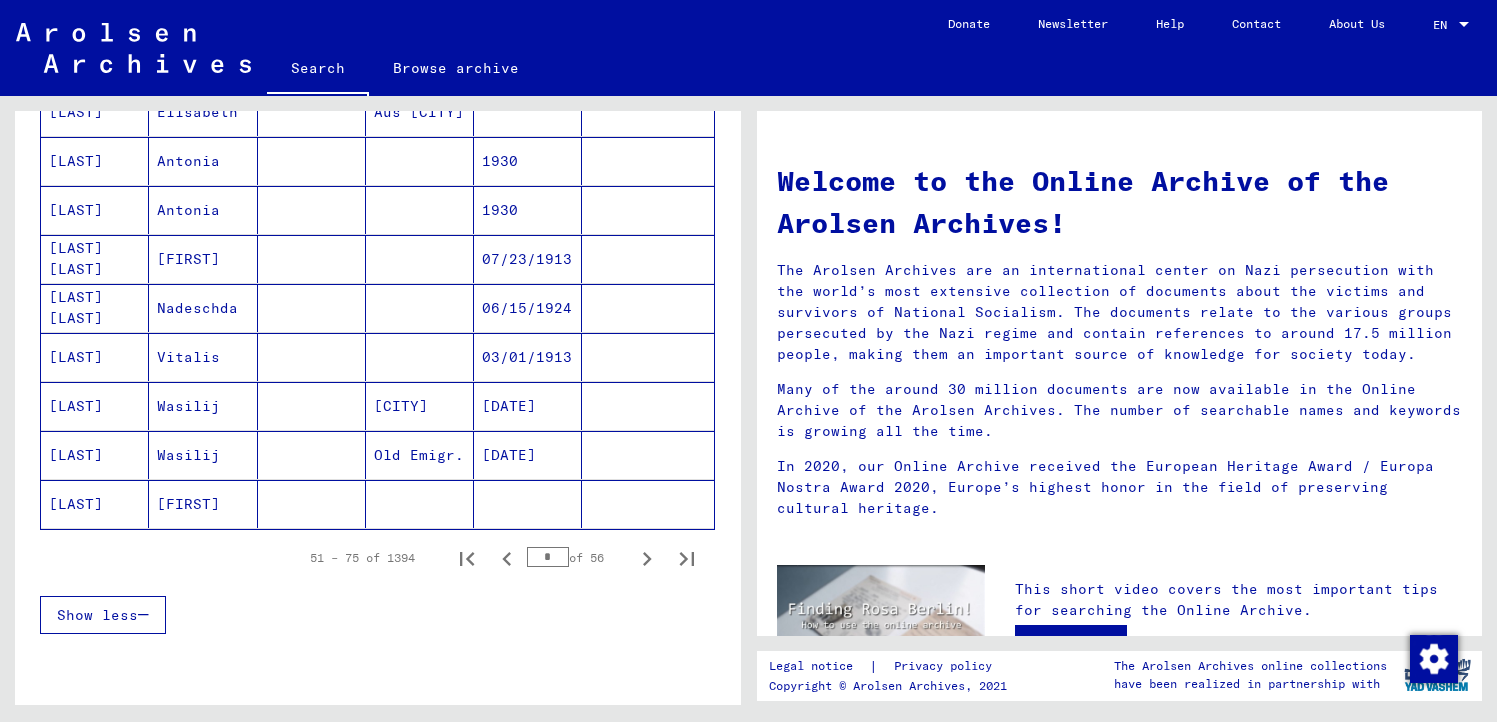 scroll, scrollTop: 1102, scrollLeft: 0, axis: vertical 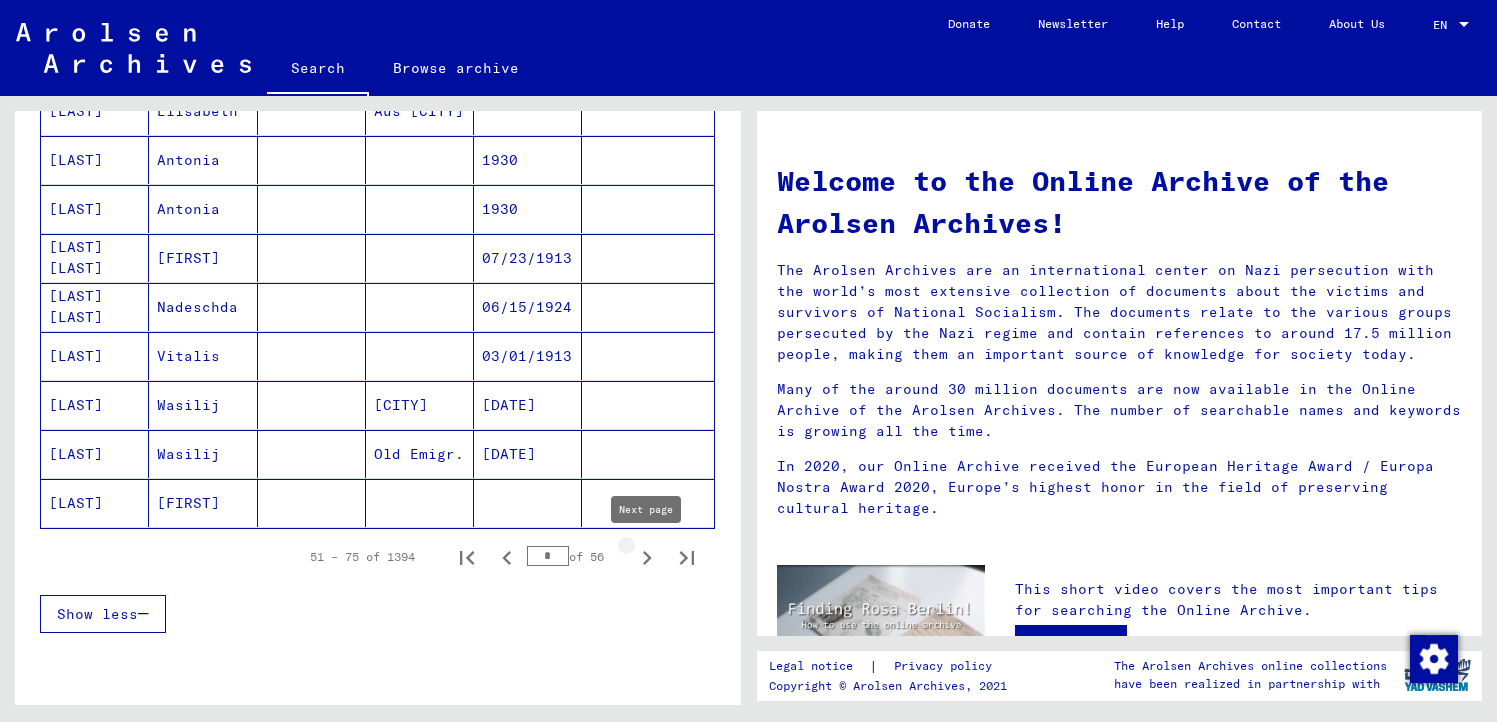 click 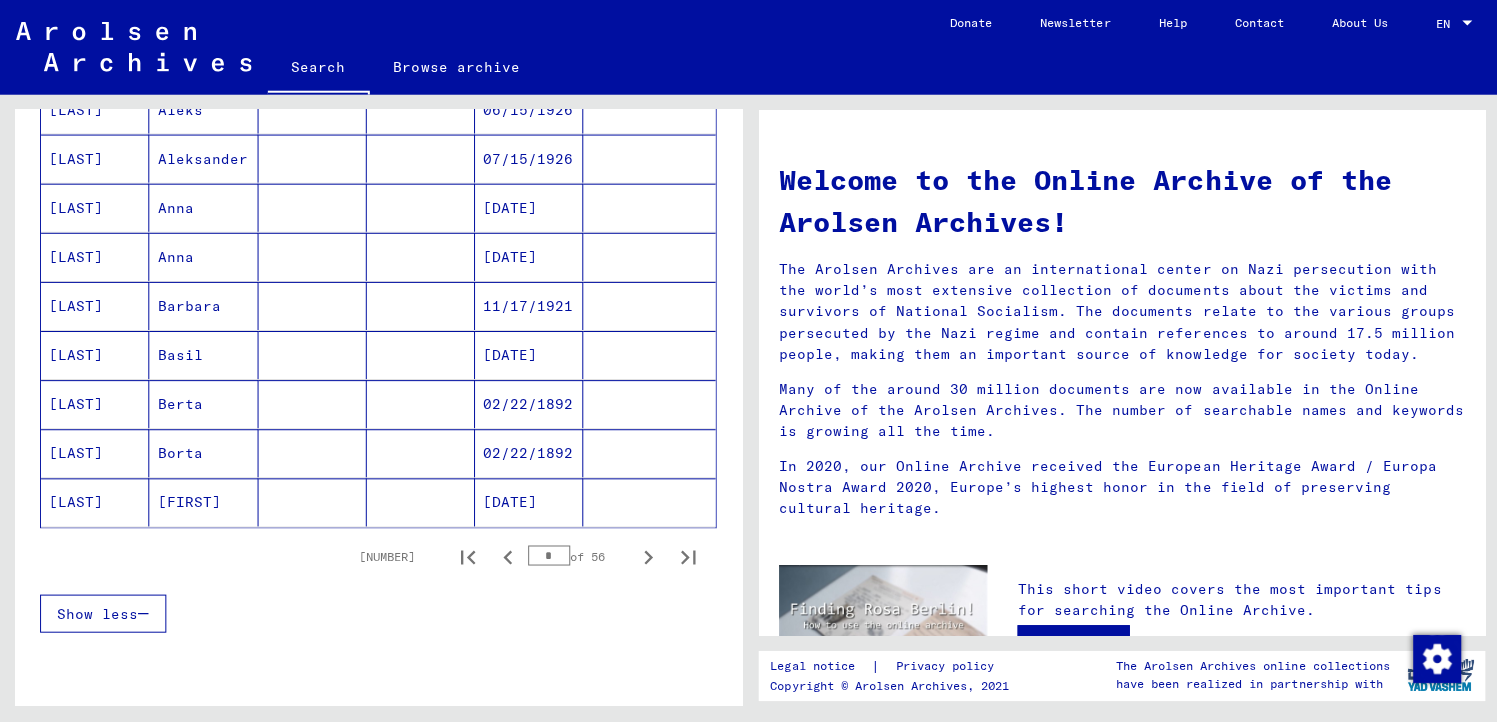 scroll, scrollTop: 0, scrollLeft: 0, axis: both 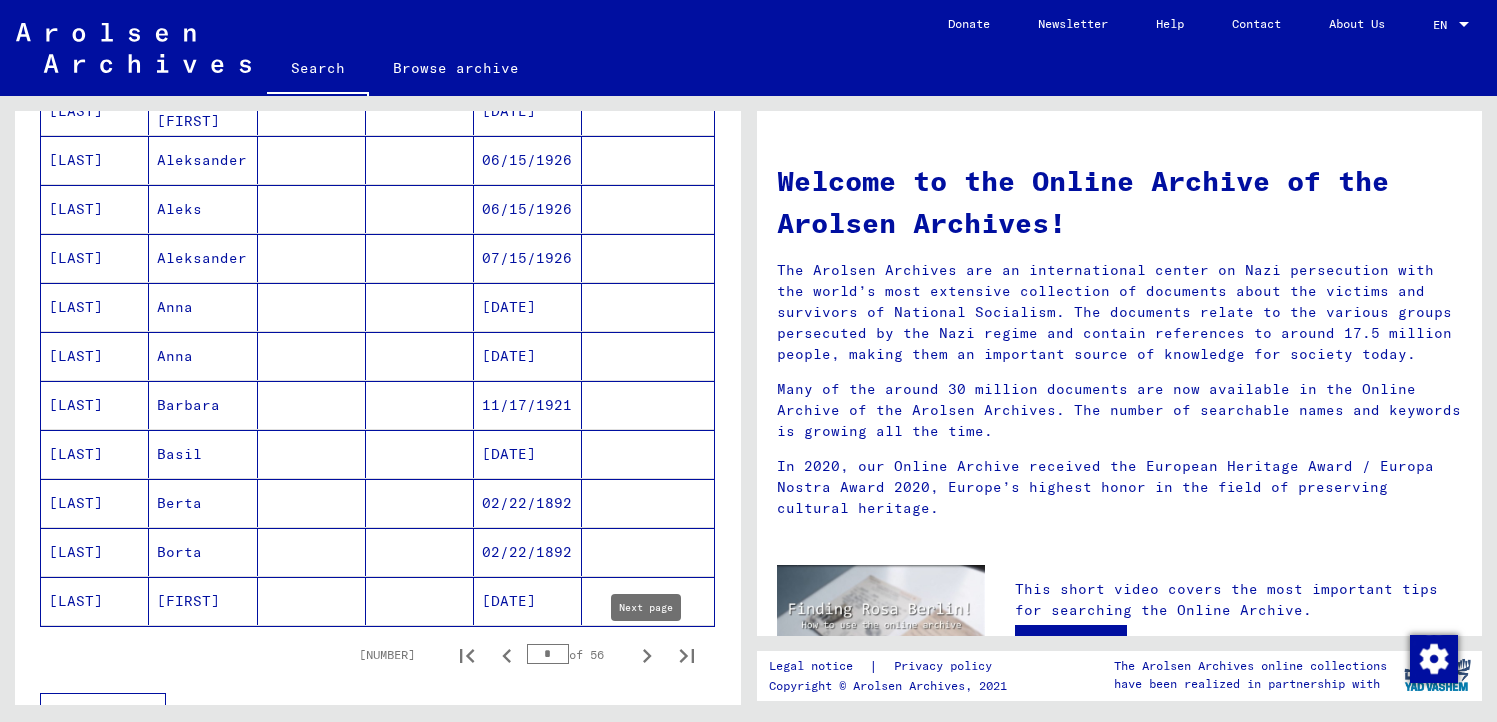 click 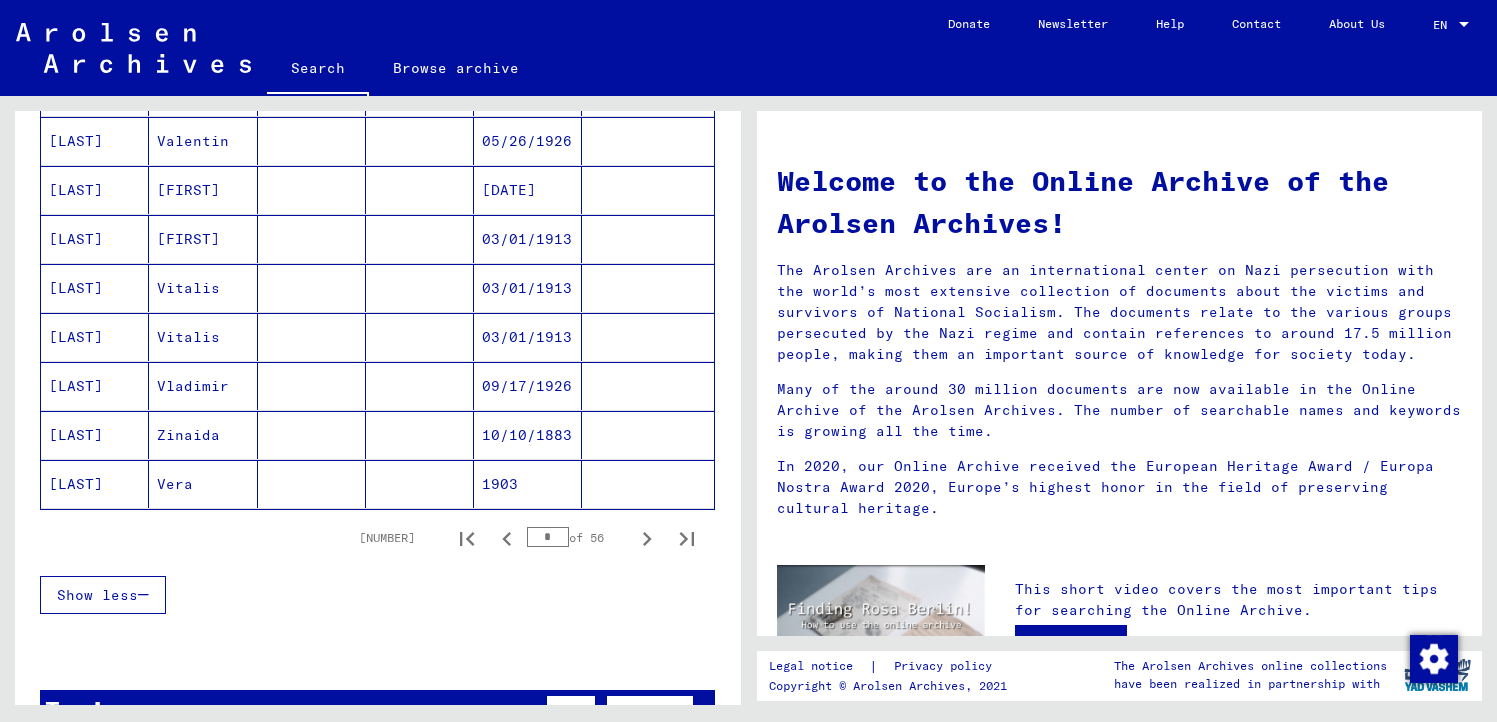 scroll, scrollTop: 1151, scrollLeft: 0, axis: vertical 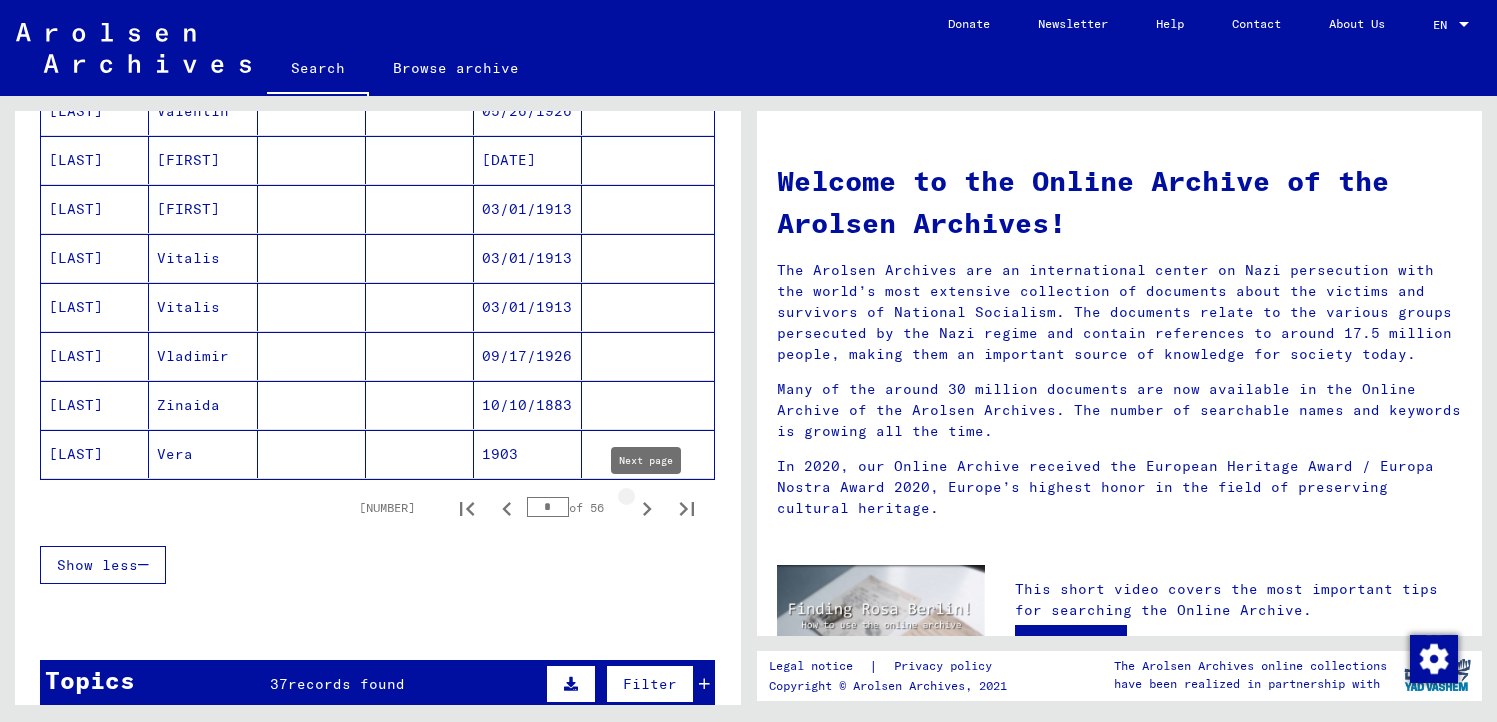 click 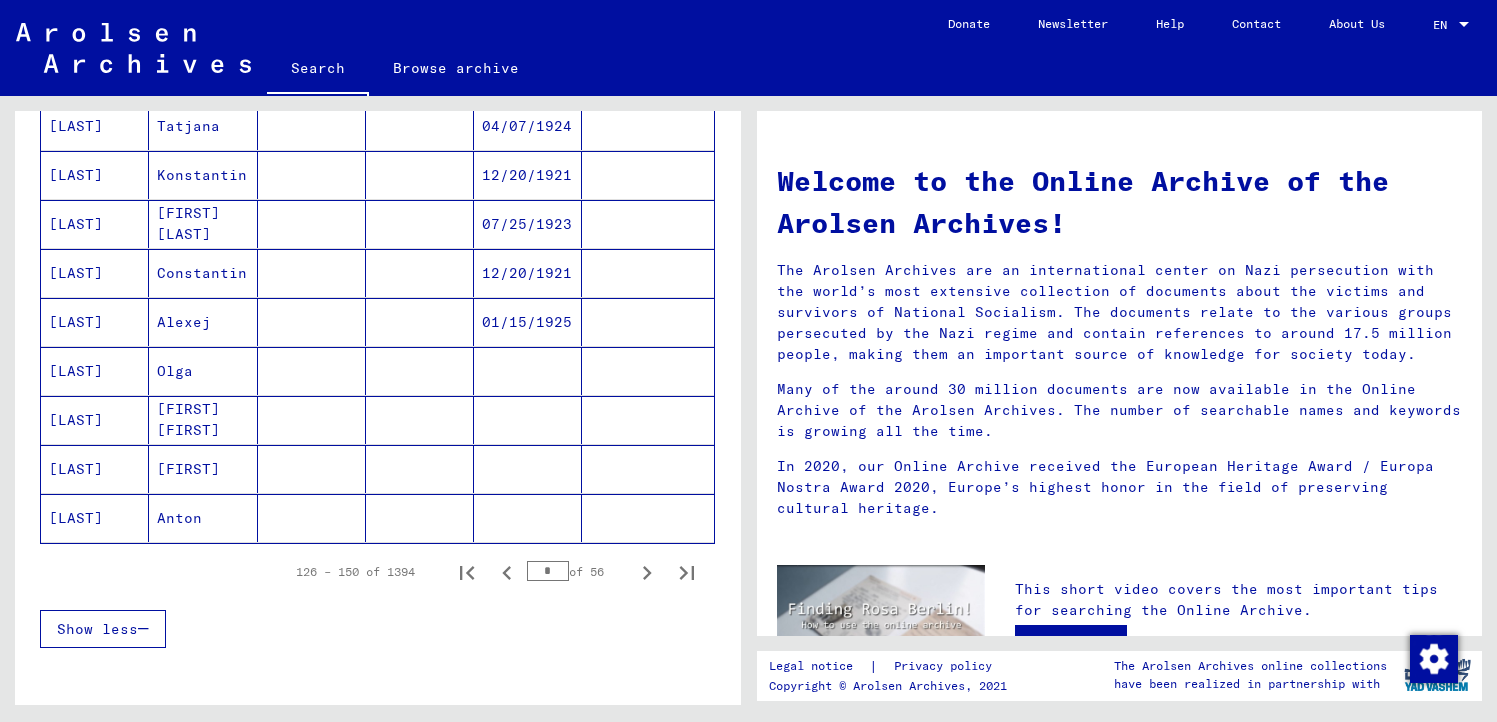 scroll, scrollTop: 1099, scrollLeft: 0, axis: vertical 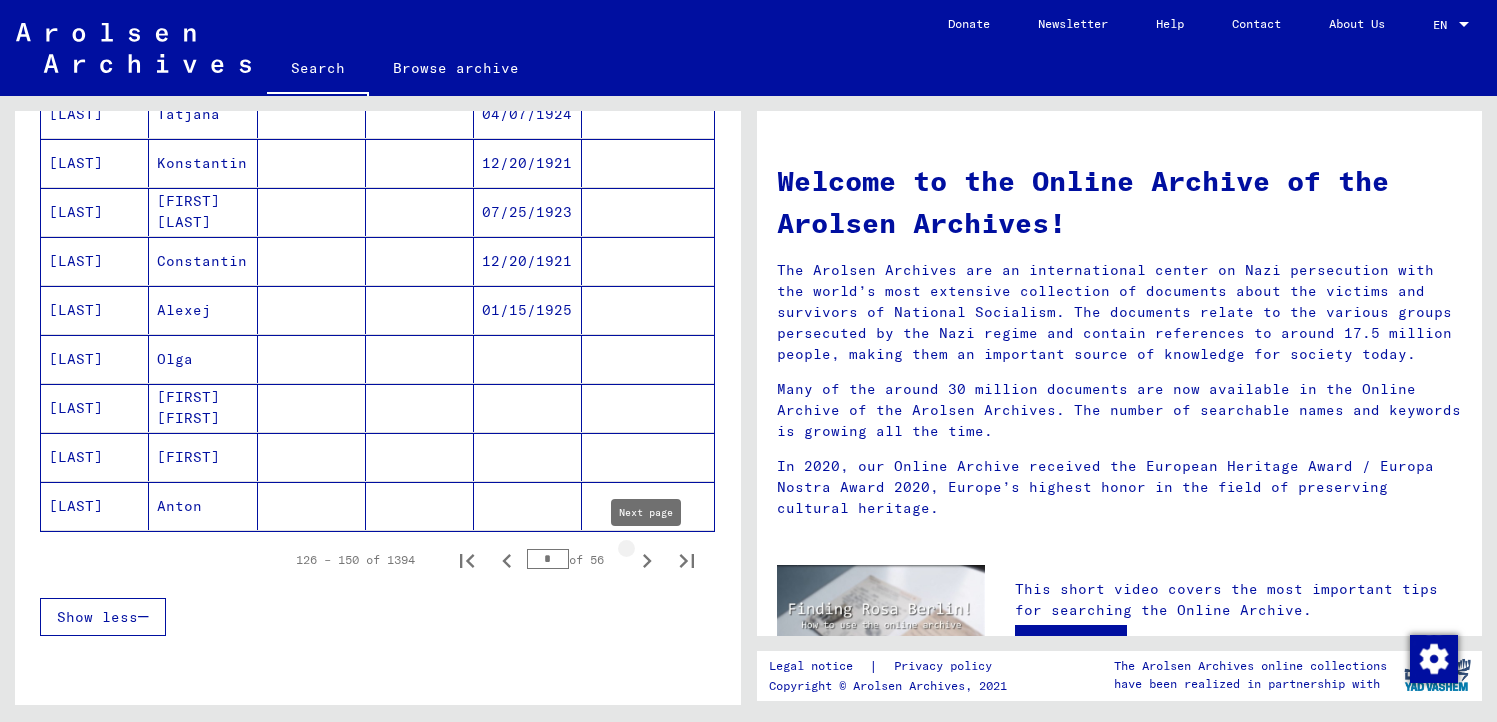 click 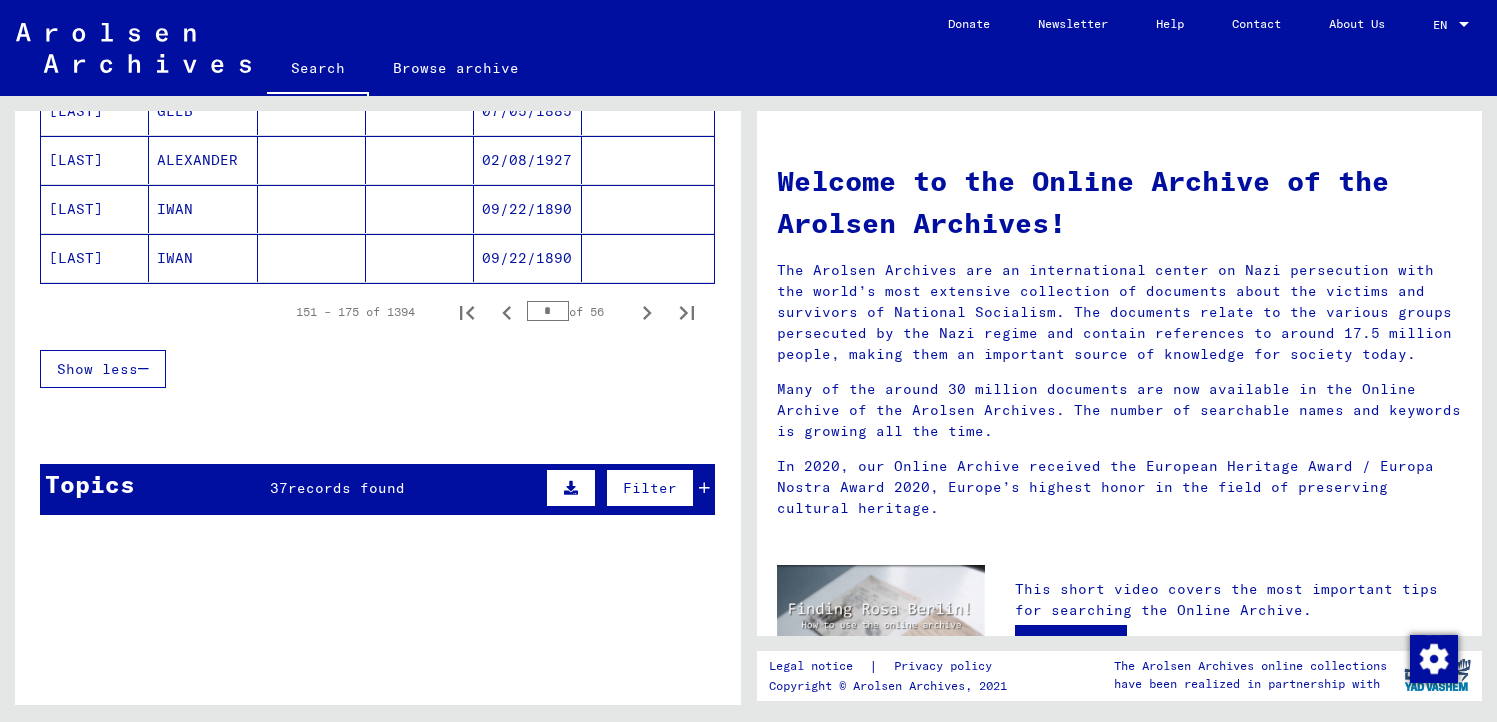 scroll, scrollTop: 1292, scrollLeft: 0, axis: vertical 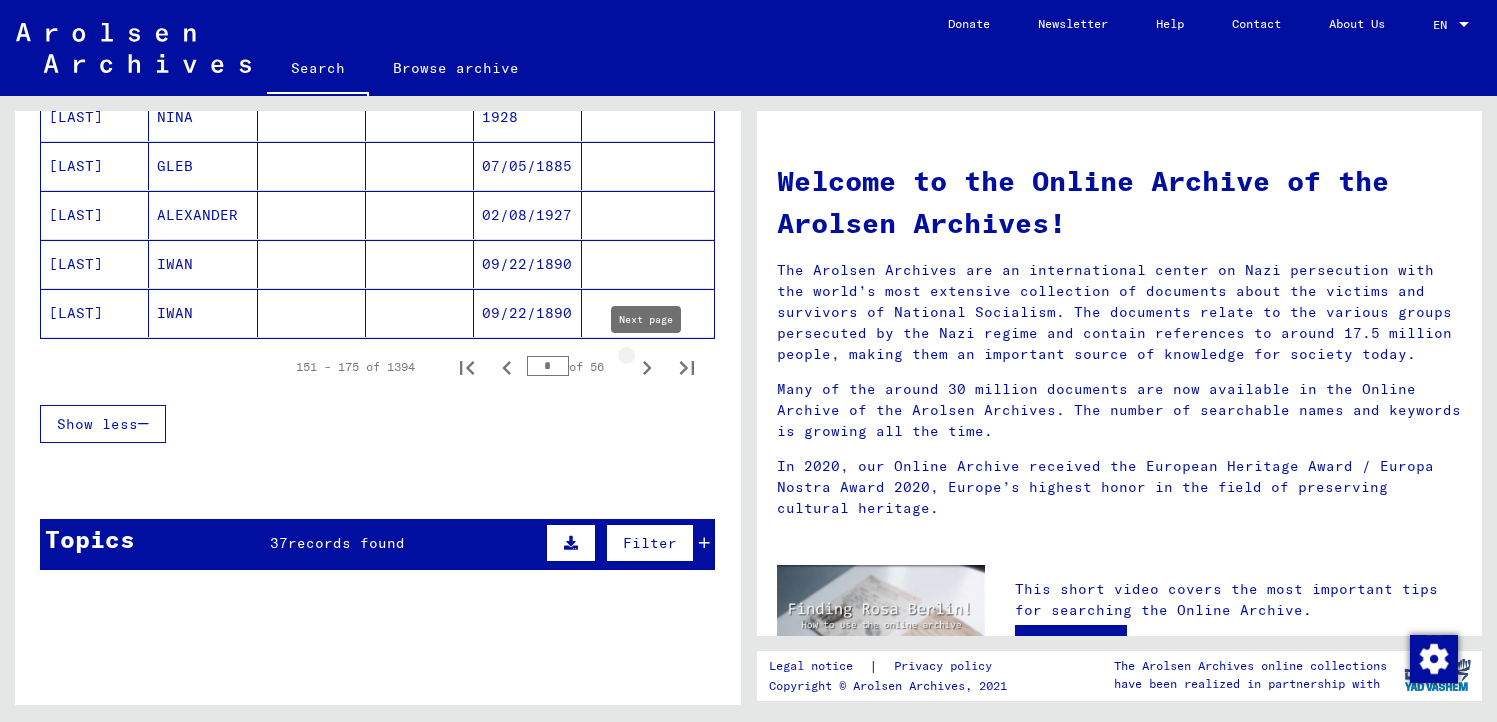 click 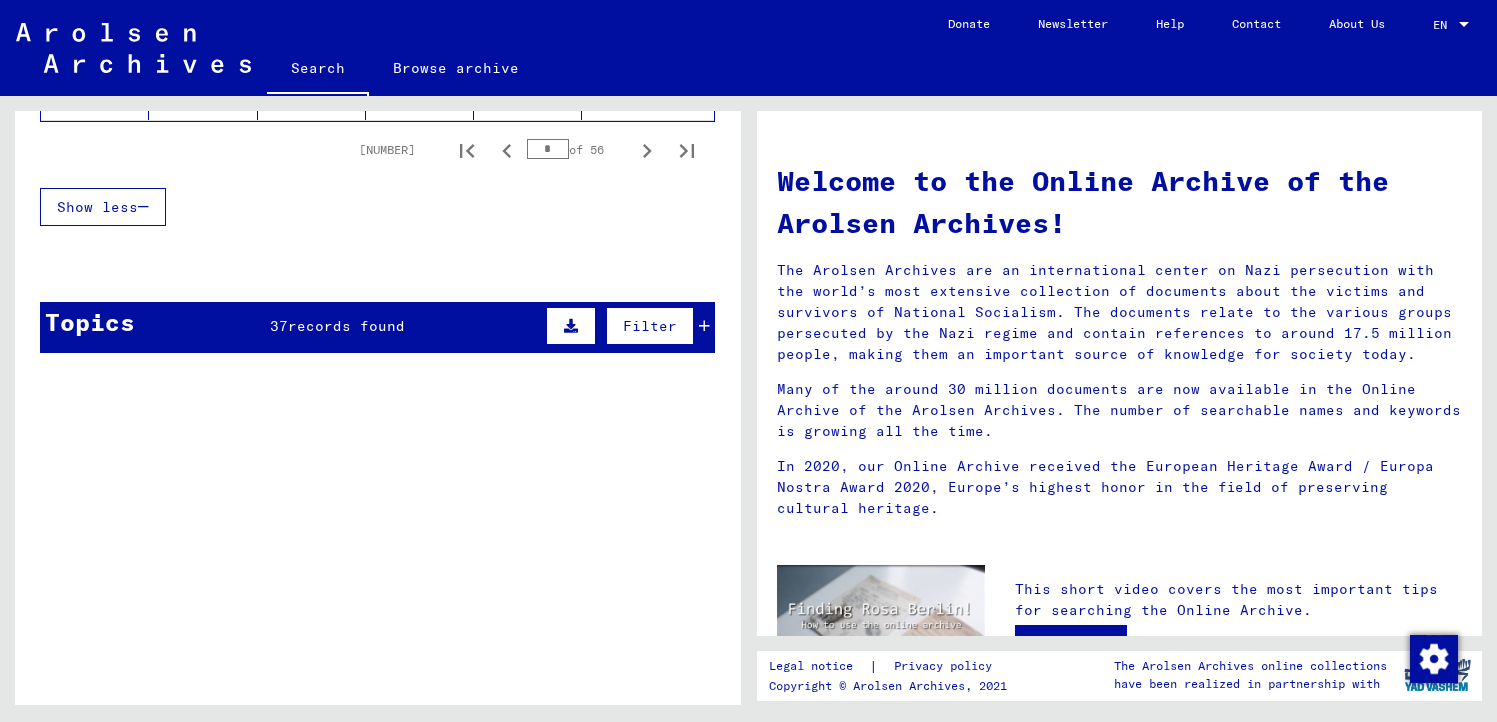 scroll, scrollTop: 1511, scrollLeft: 0, axis: vertical 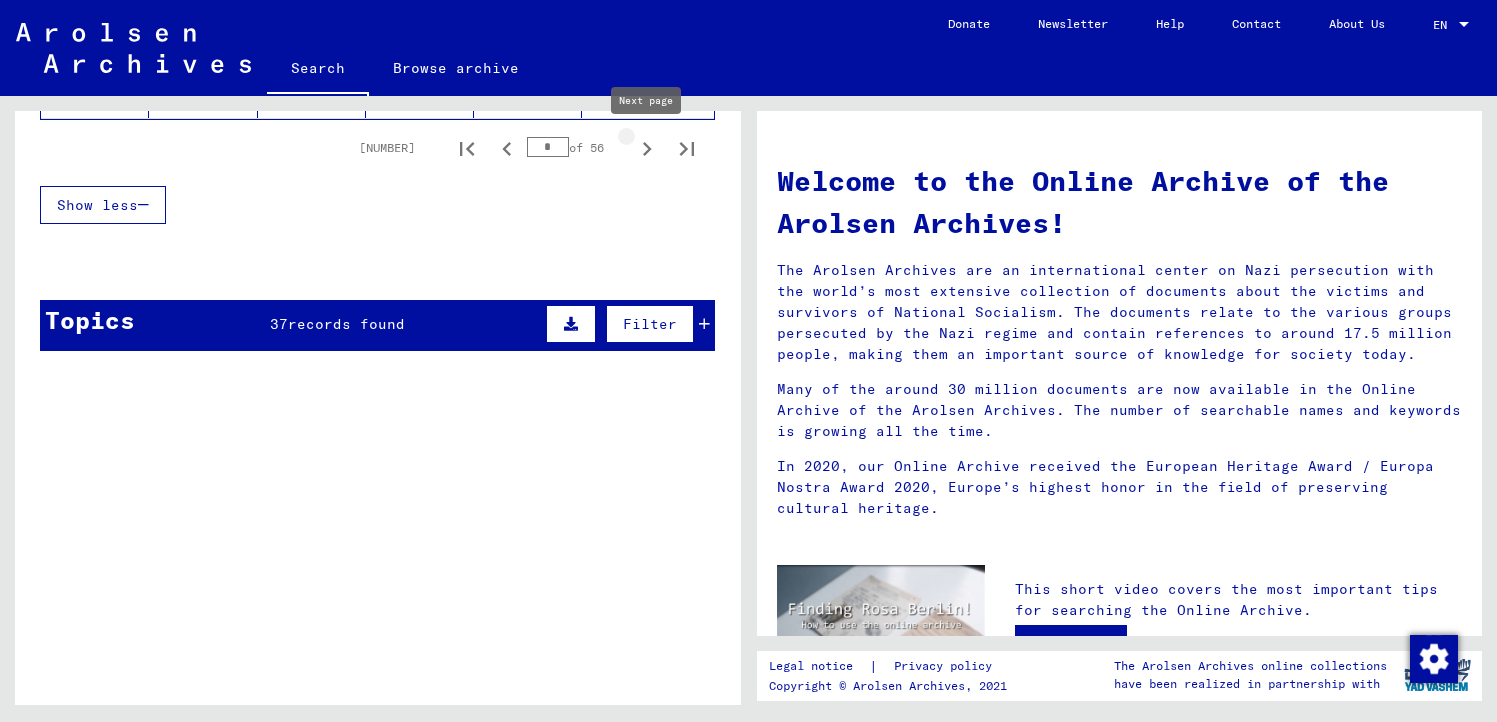 click 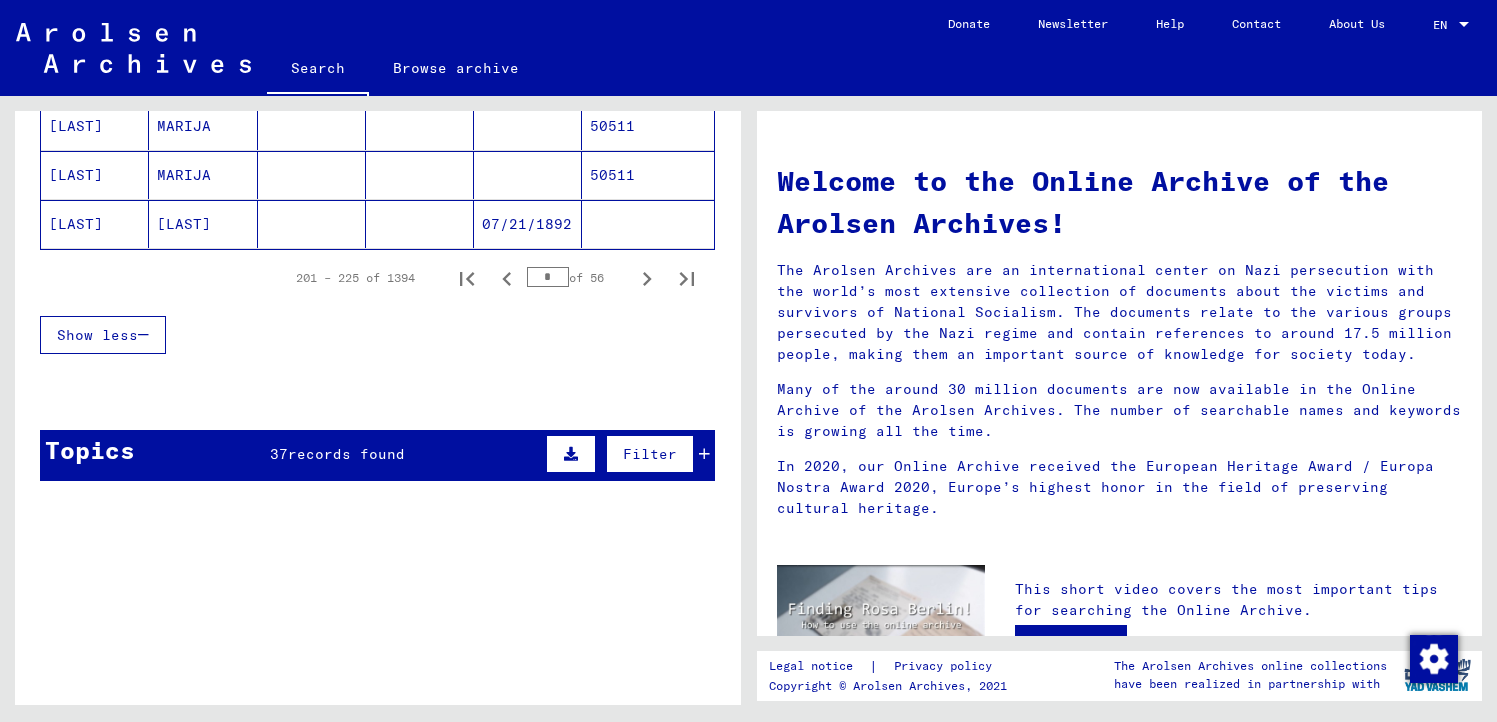 scroll, scrollTop: 1383, scrollLeft: 0, axis: vertical 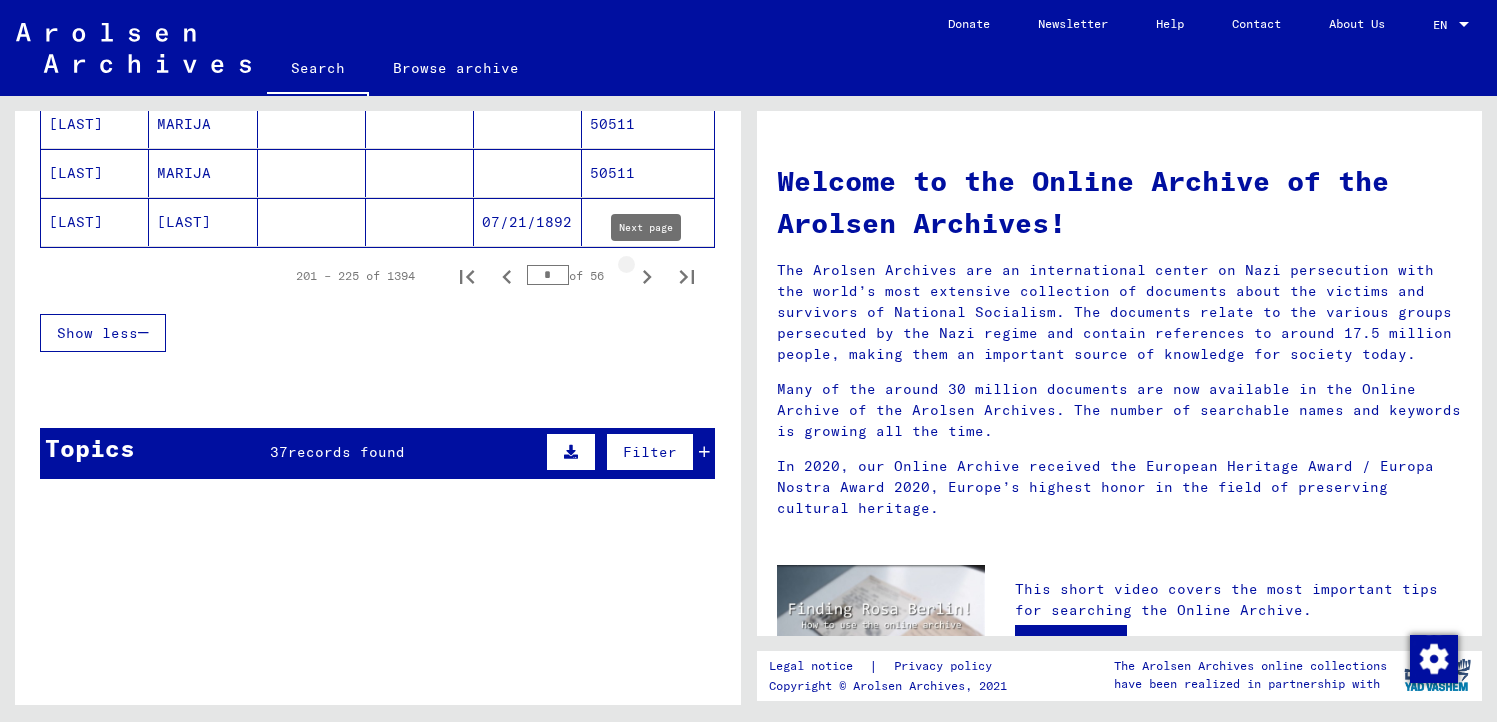 click 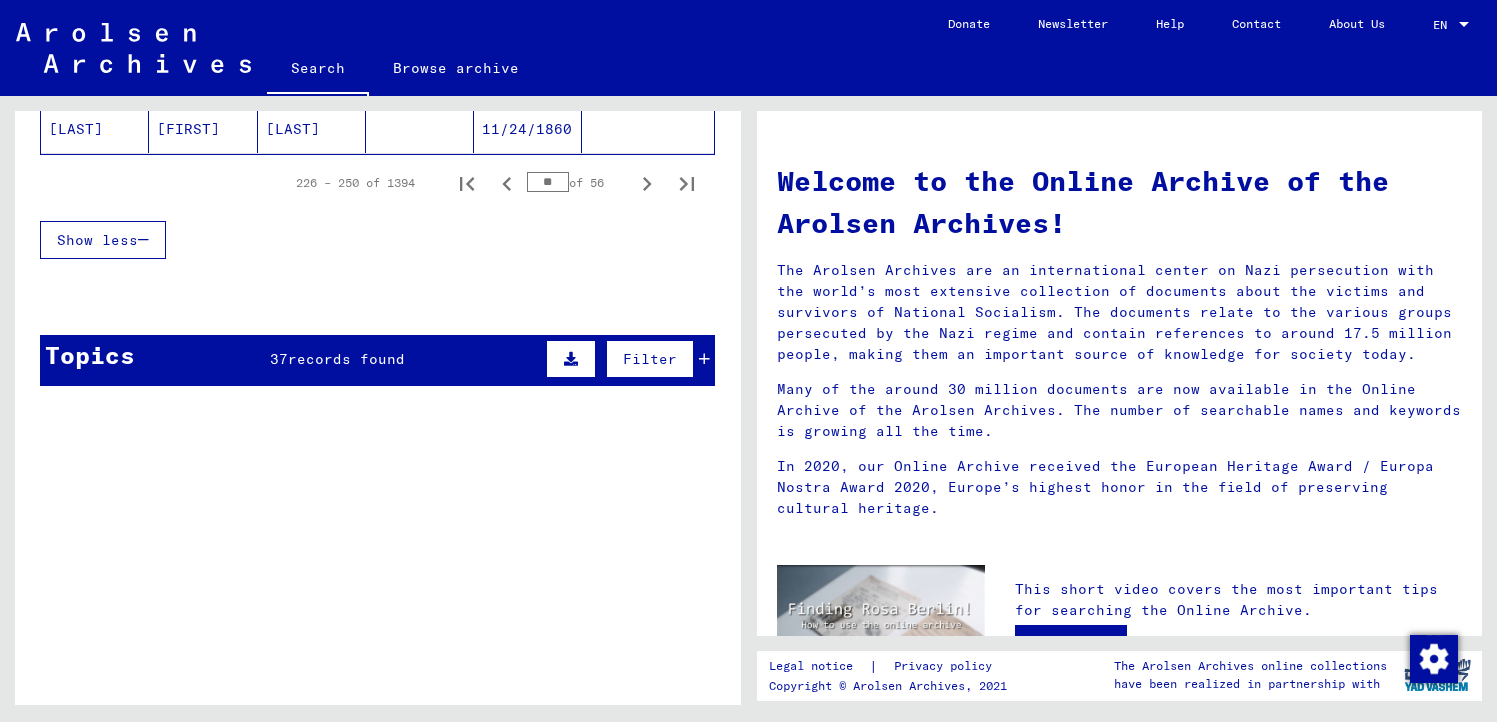scroll, scrollTop: 1475, scrollLeft: 0, axis: vertical 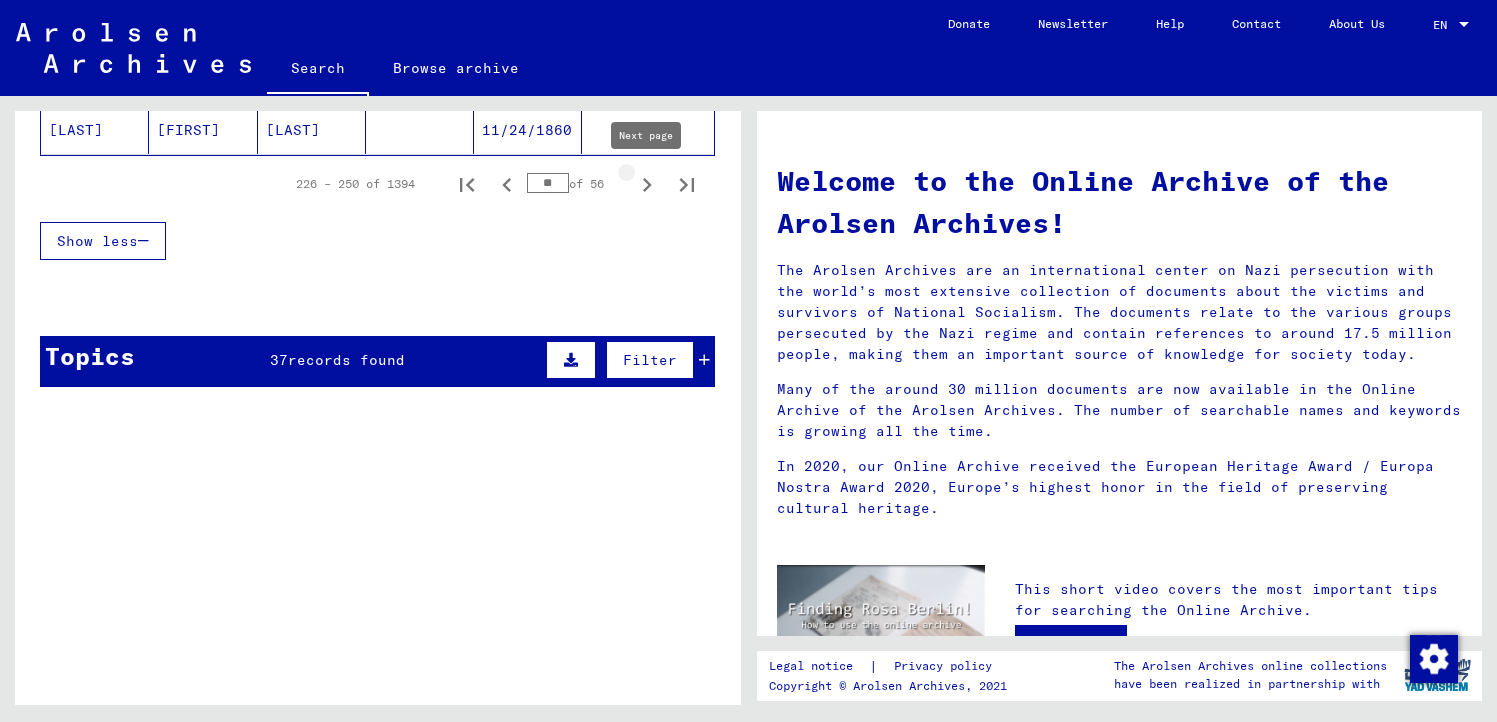 click 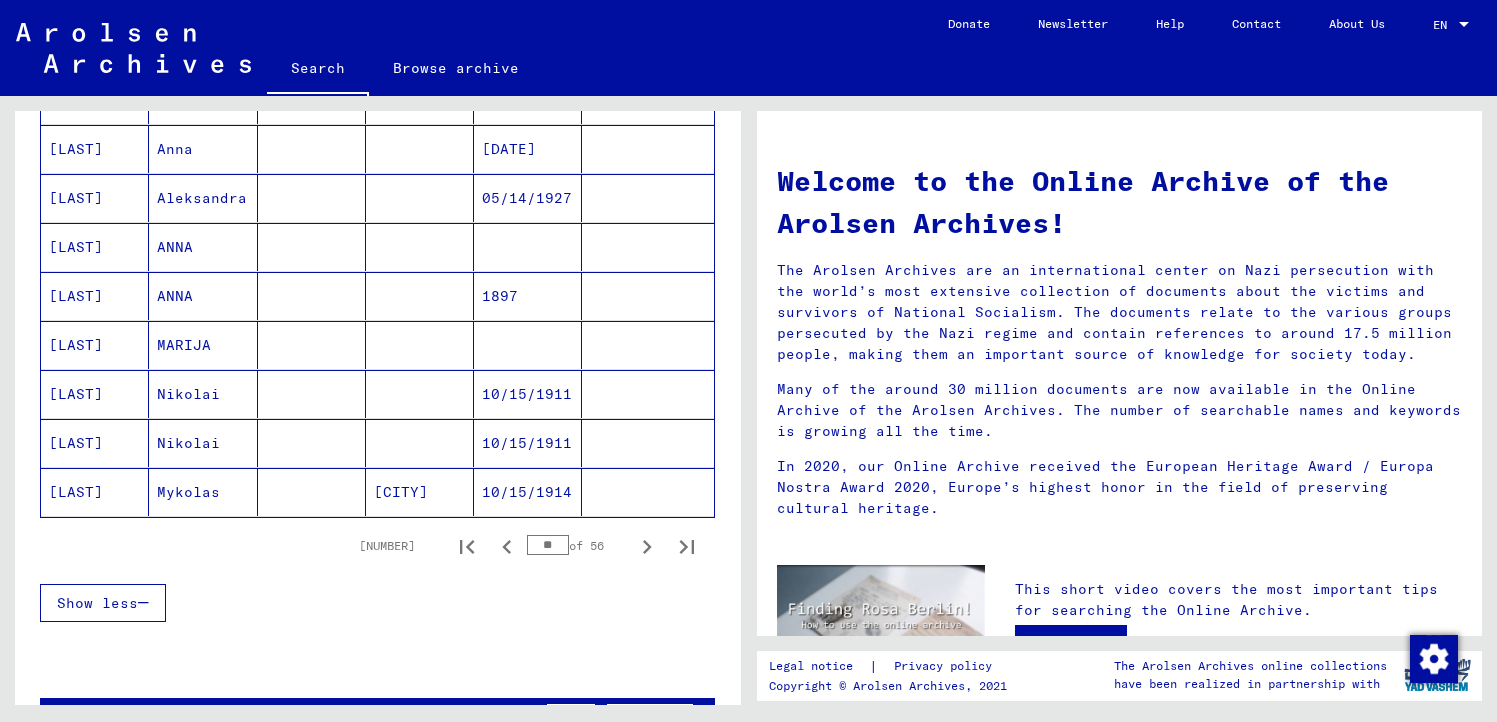 scroll, scrollTop: 1116, scrollLeft: 0, axis: vertical 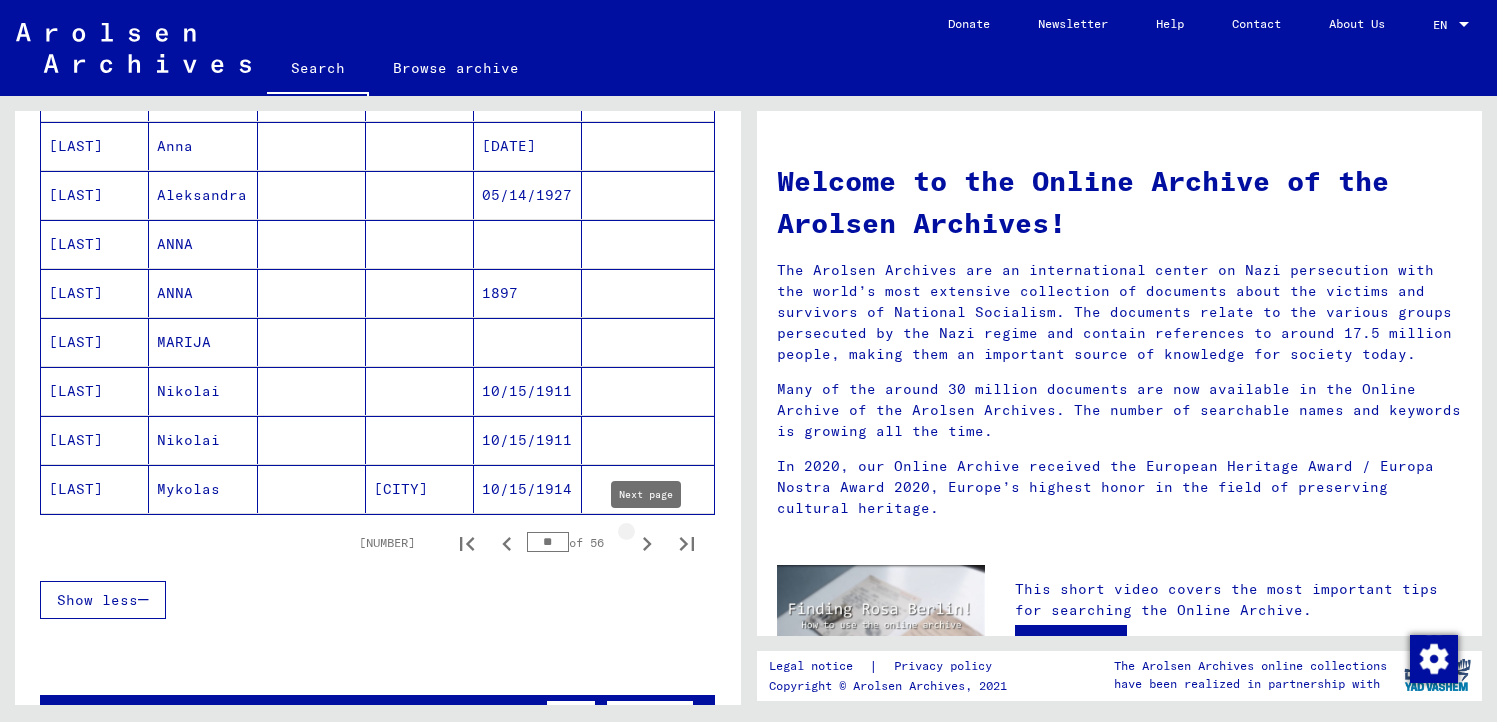 click 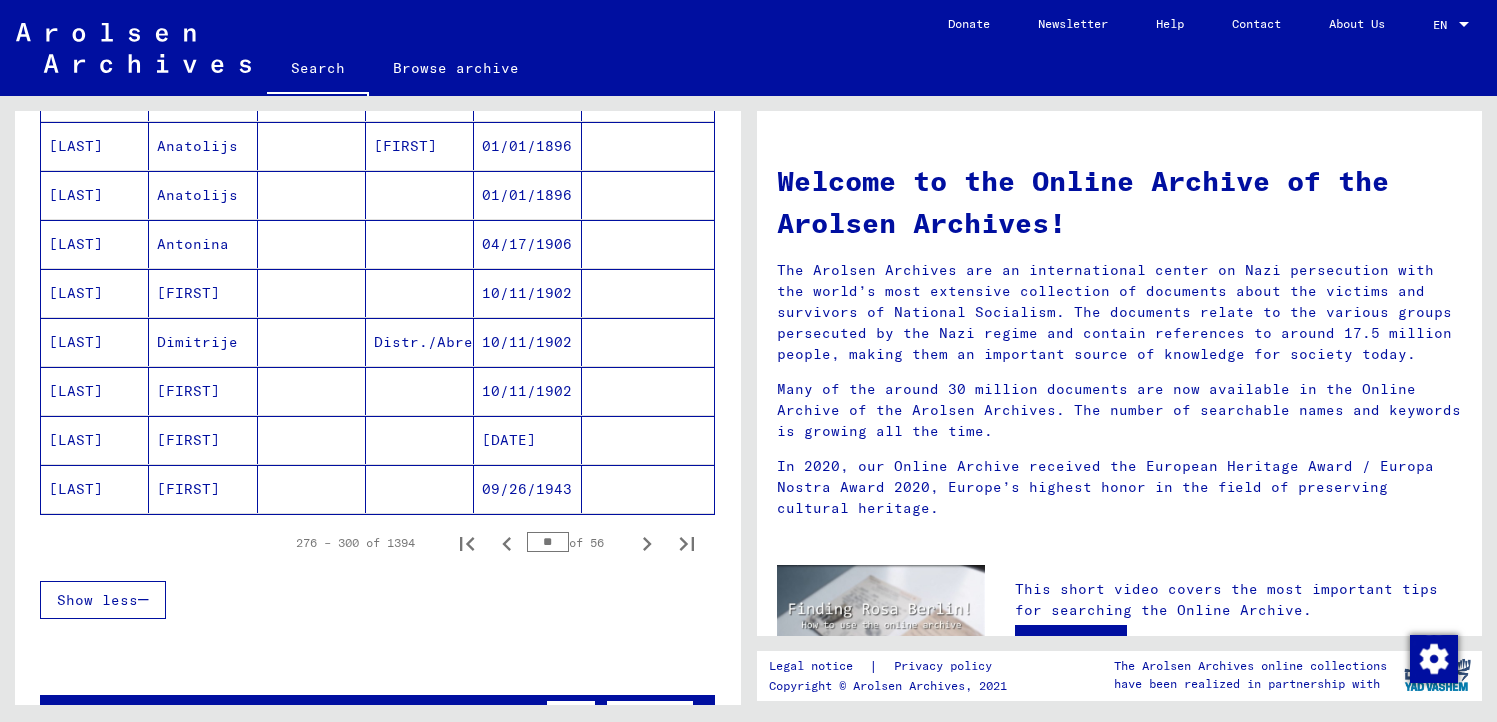 click 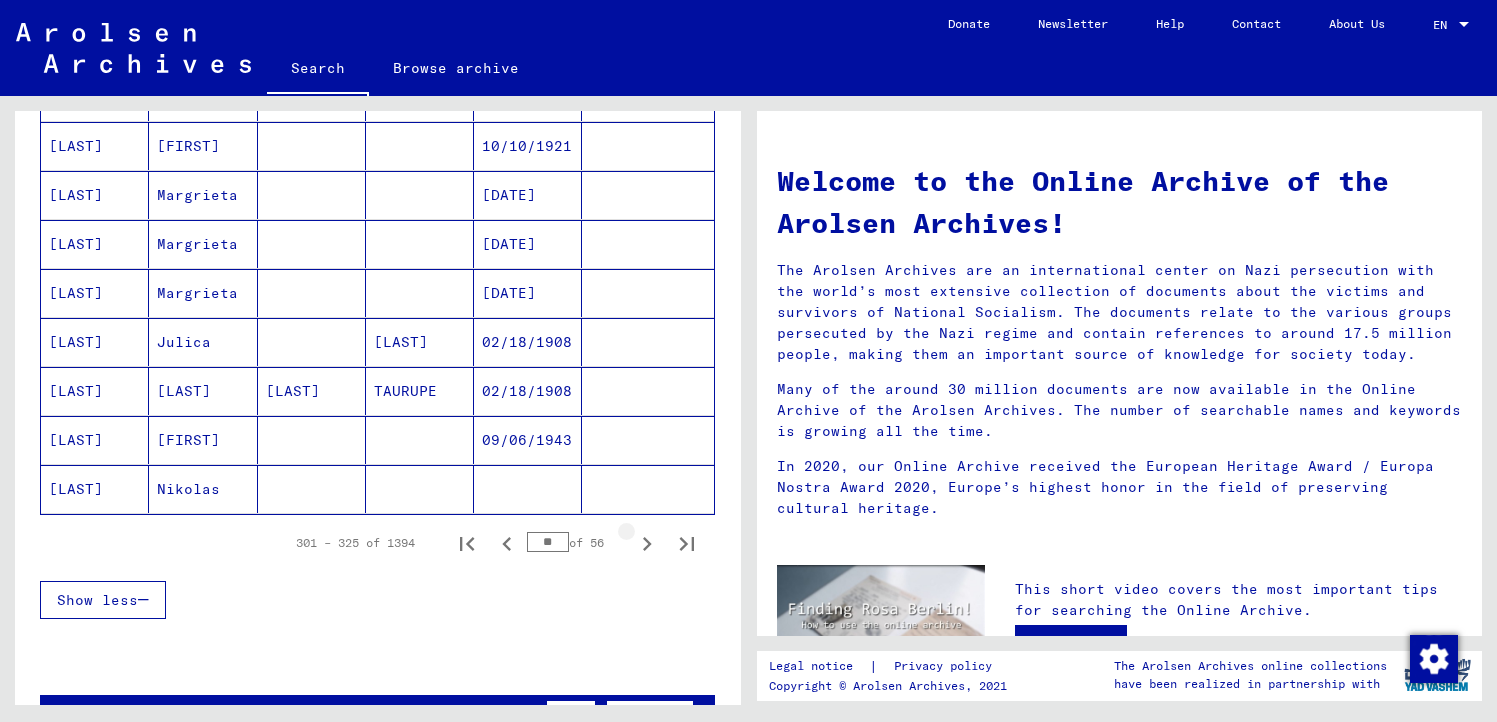 click 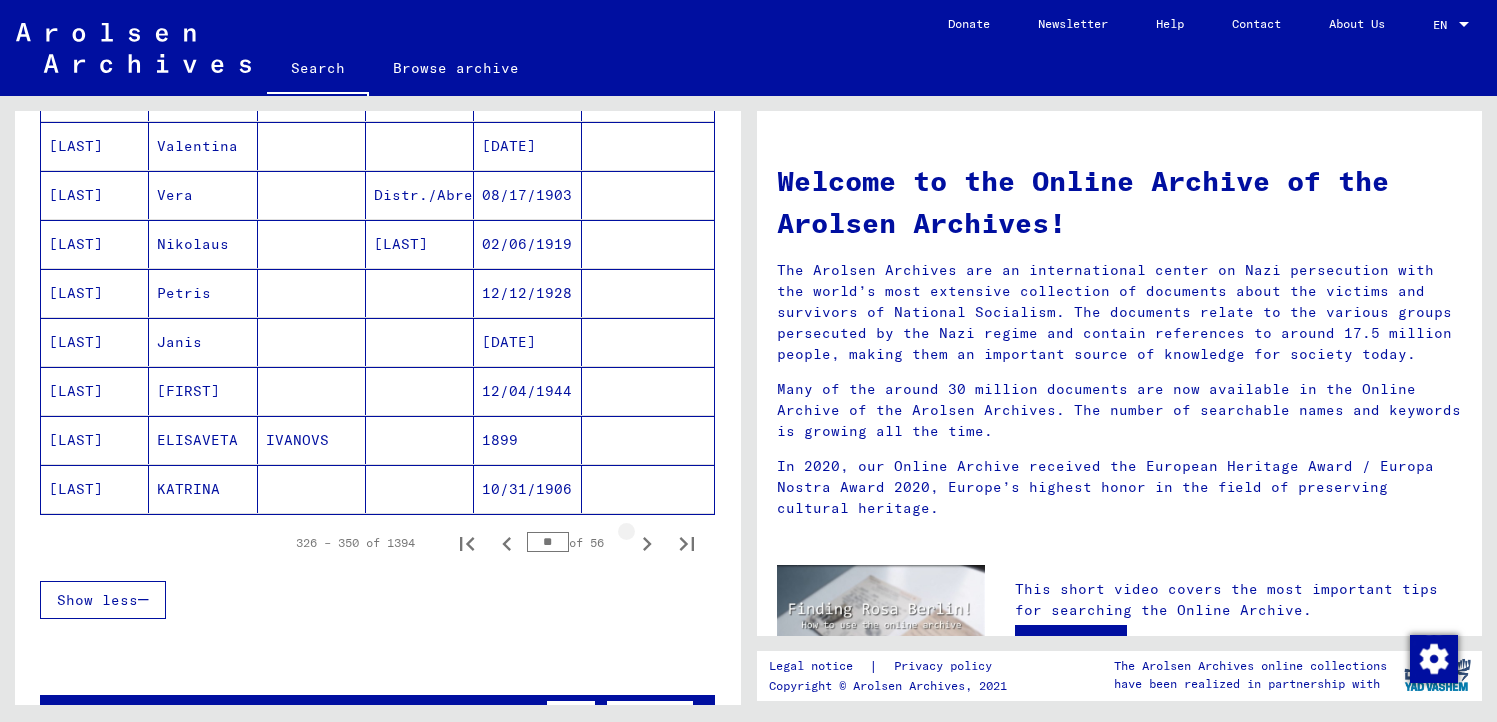 click 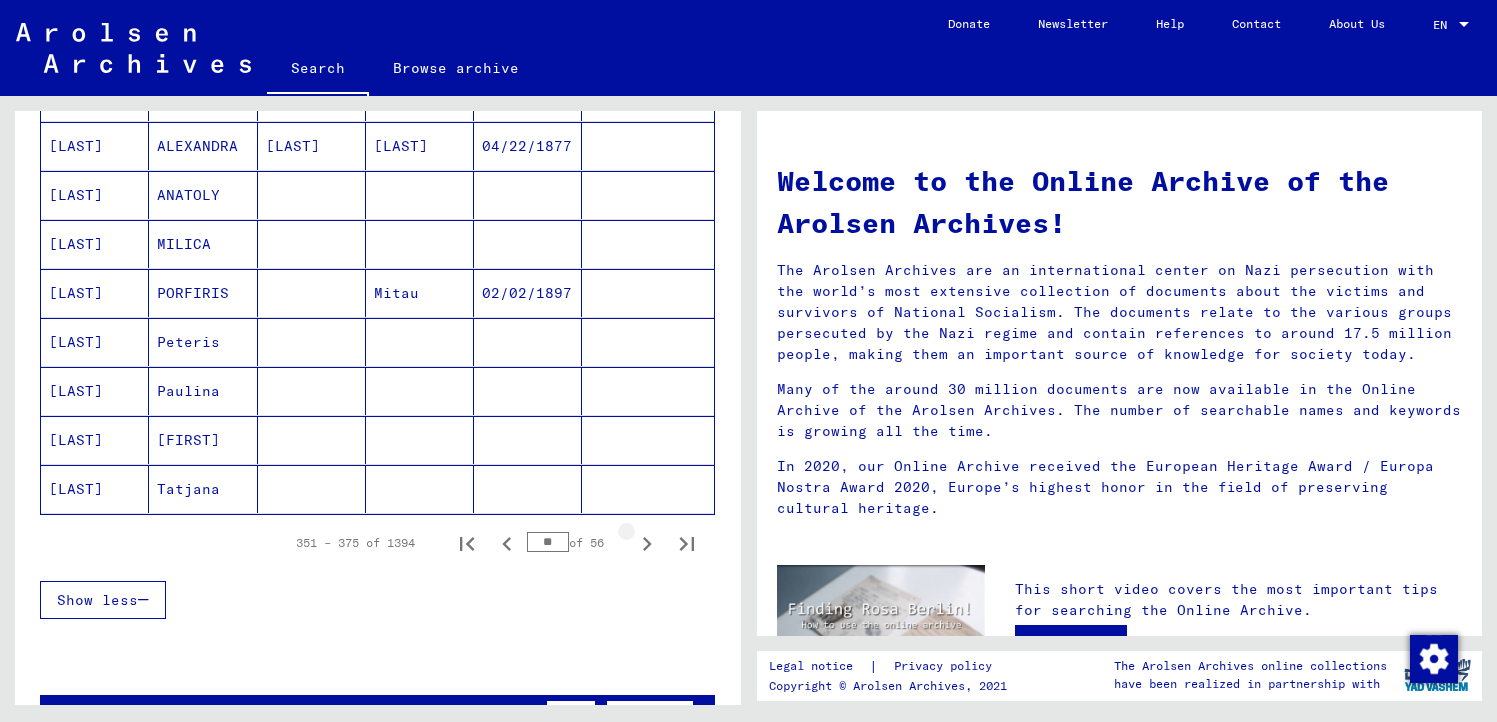 click 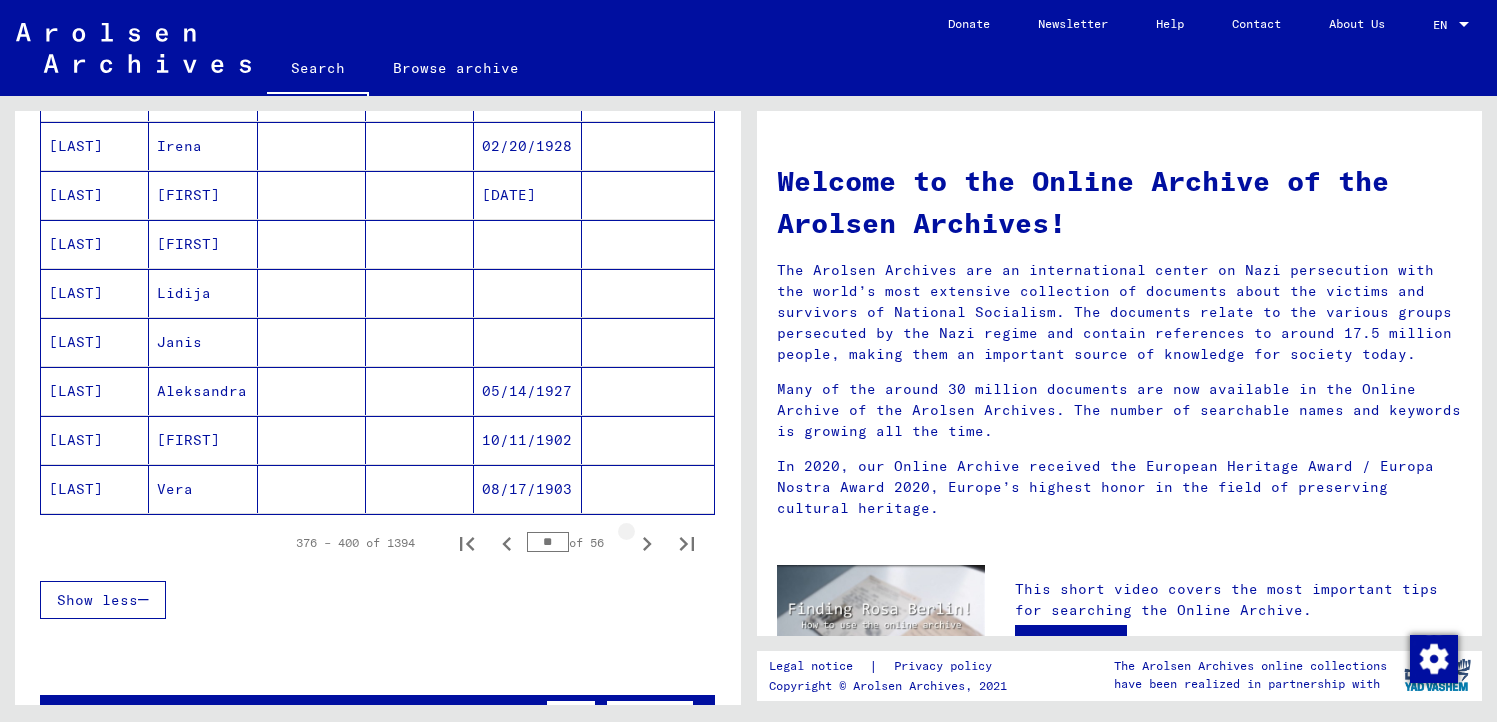 click 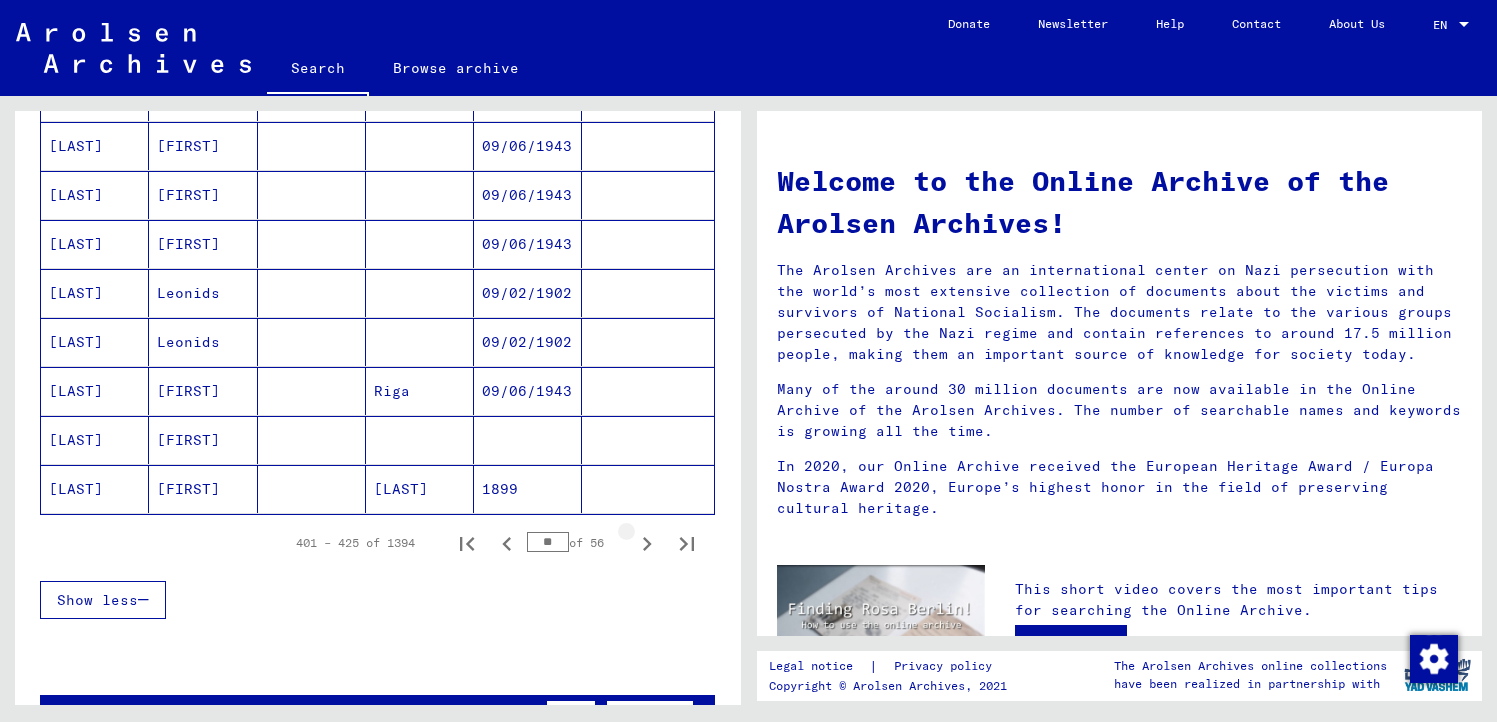 click 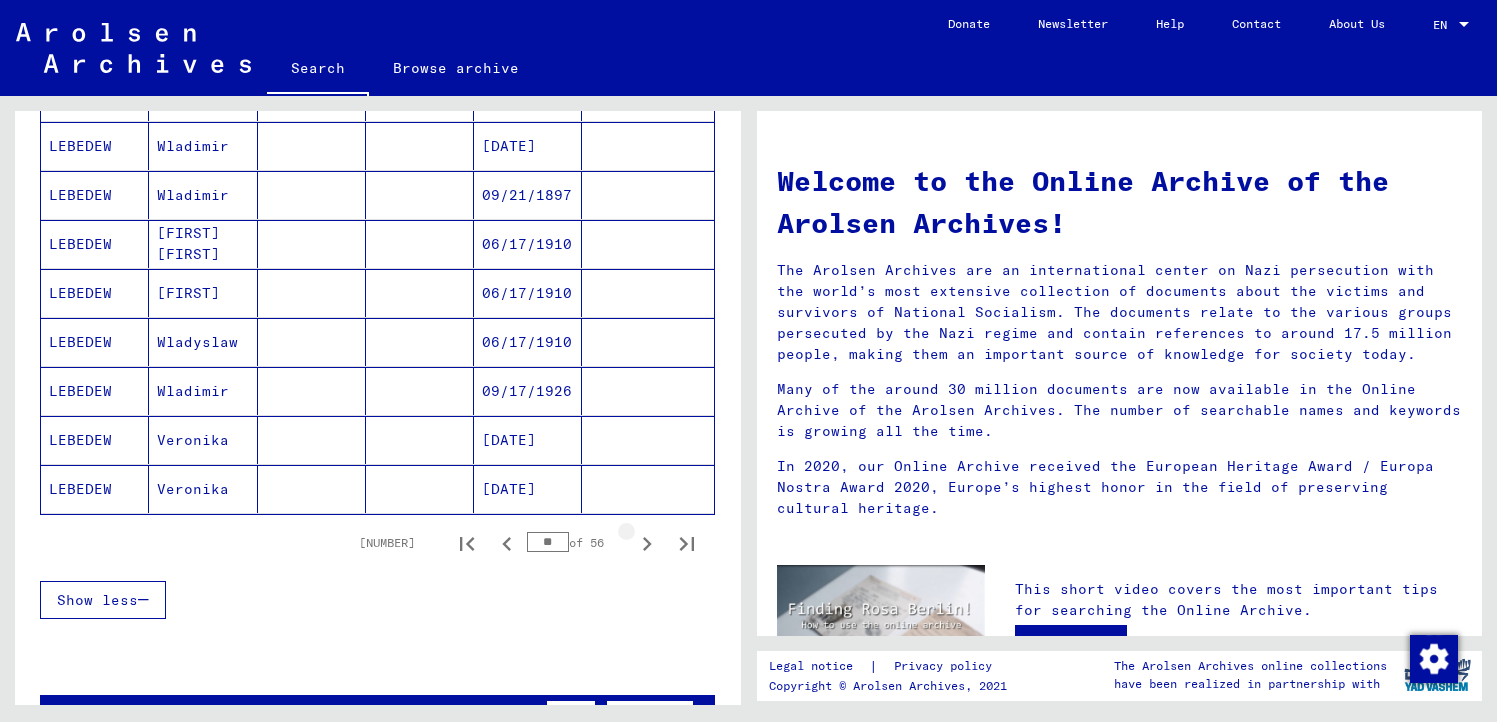 click 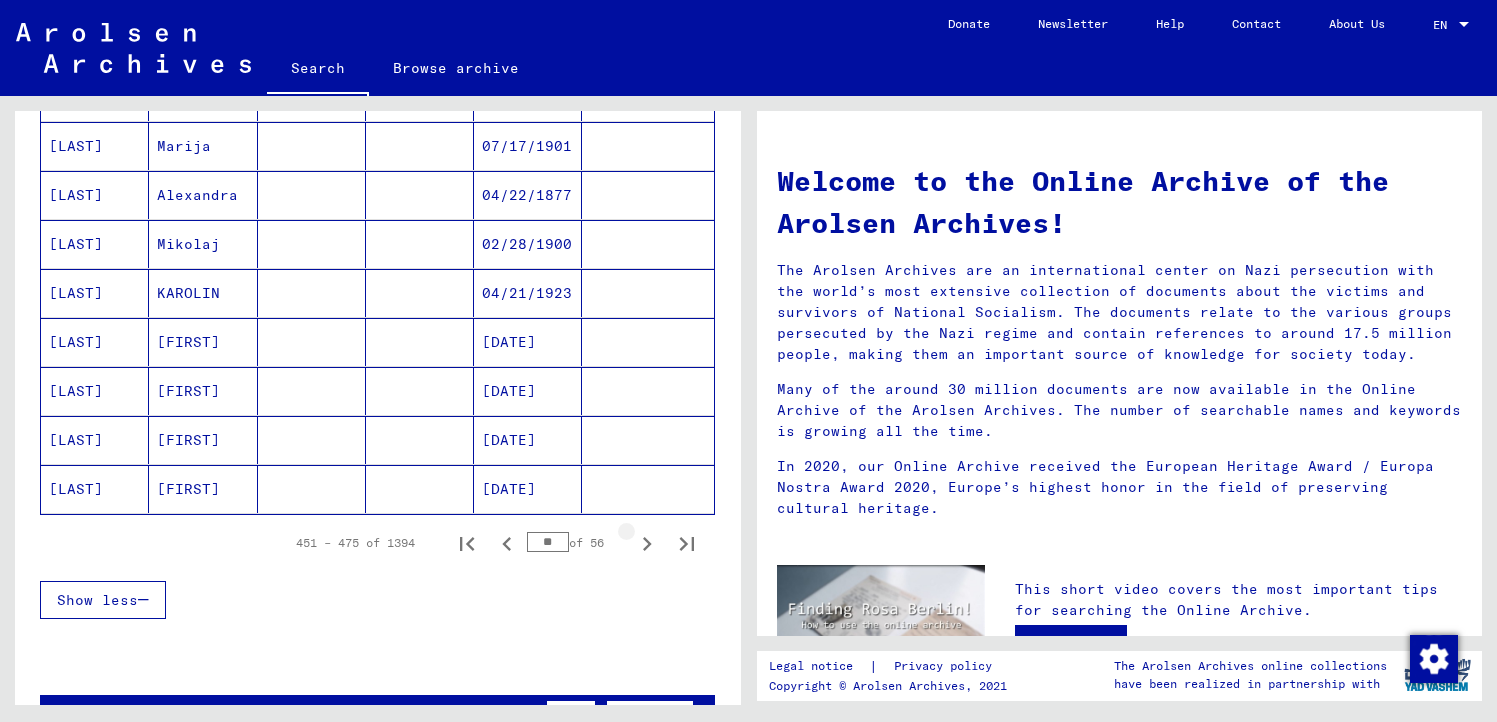 click 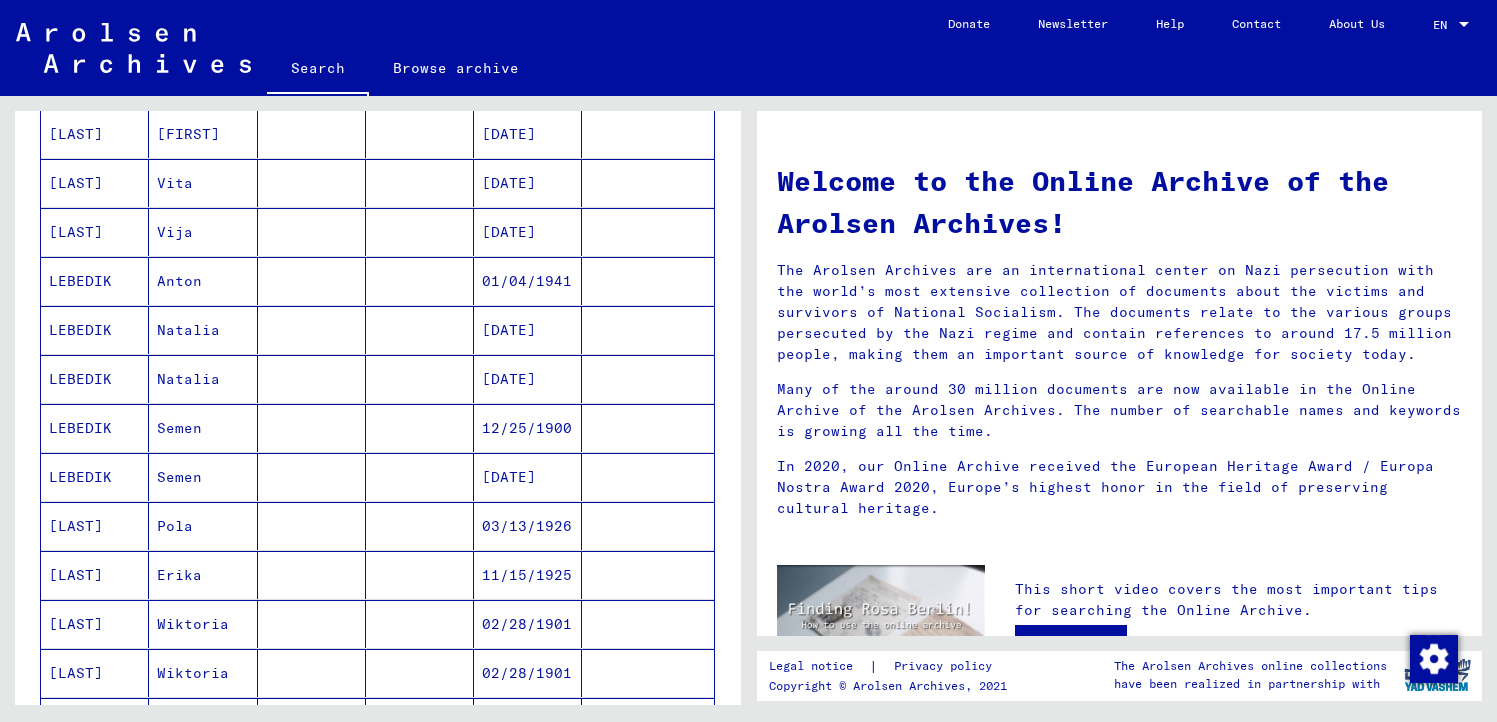 scroll, scrollTop: 0, scrollLeft: 0, axis: both 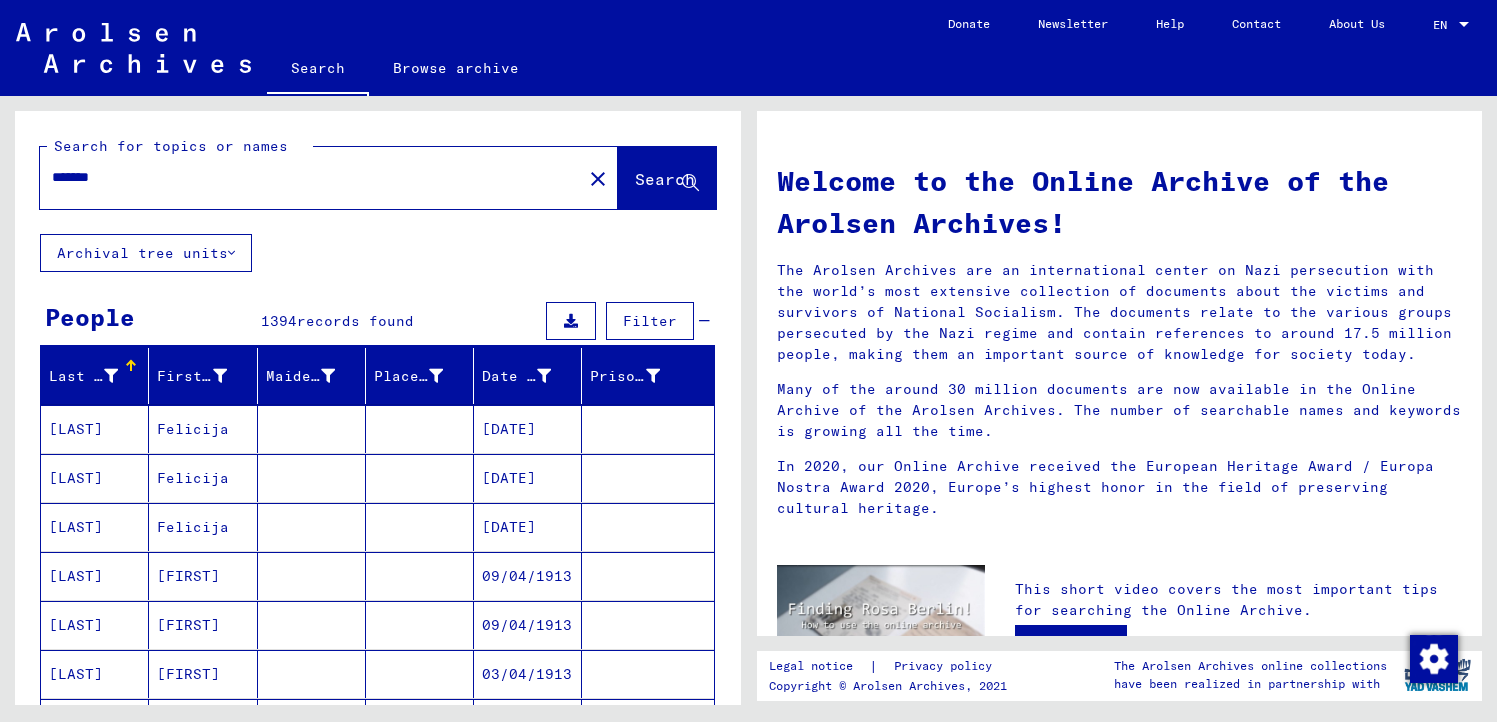 drag, startPoint x: 133, startPoint y: 186, endPoint x: 0, endPoint y: 177, distance: 133.30417 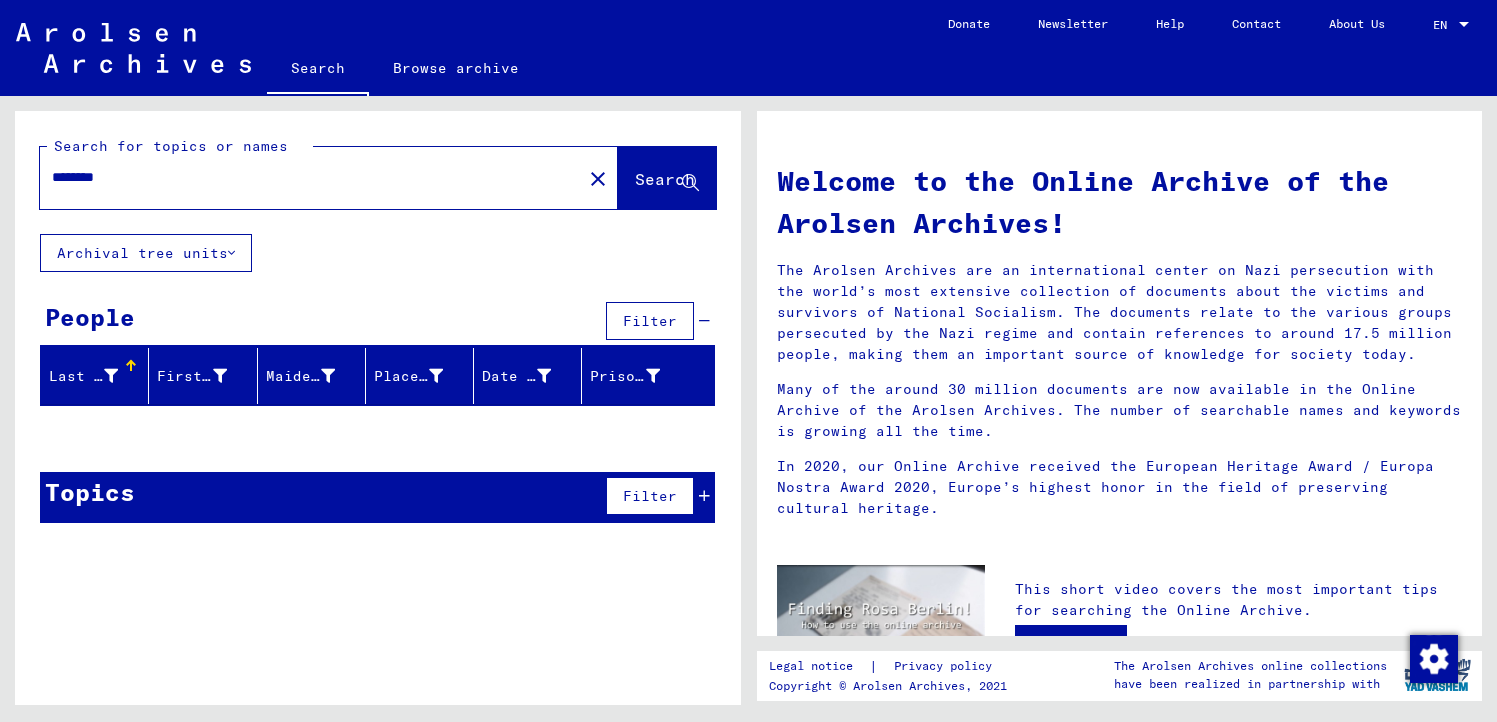 click on "********" at bounding box center (305, 177) 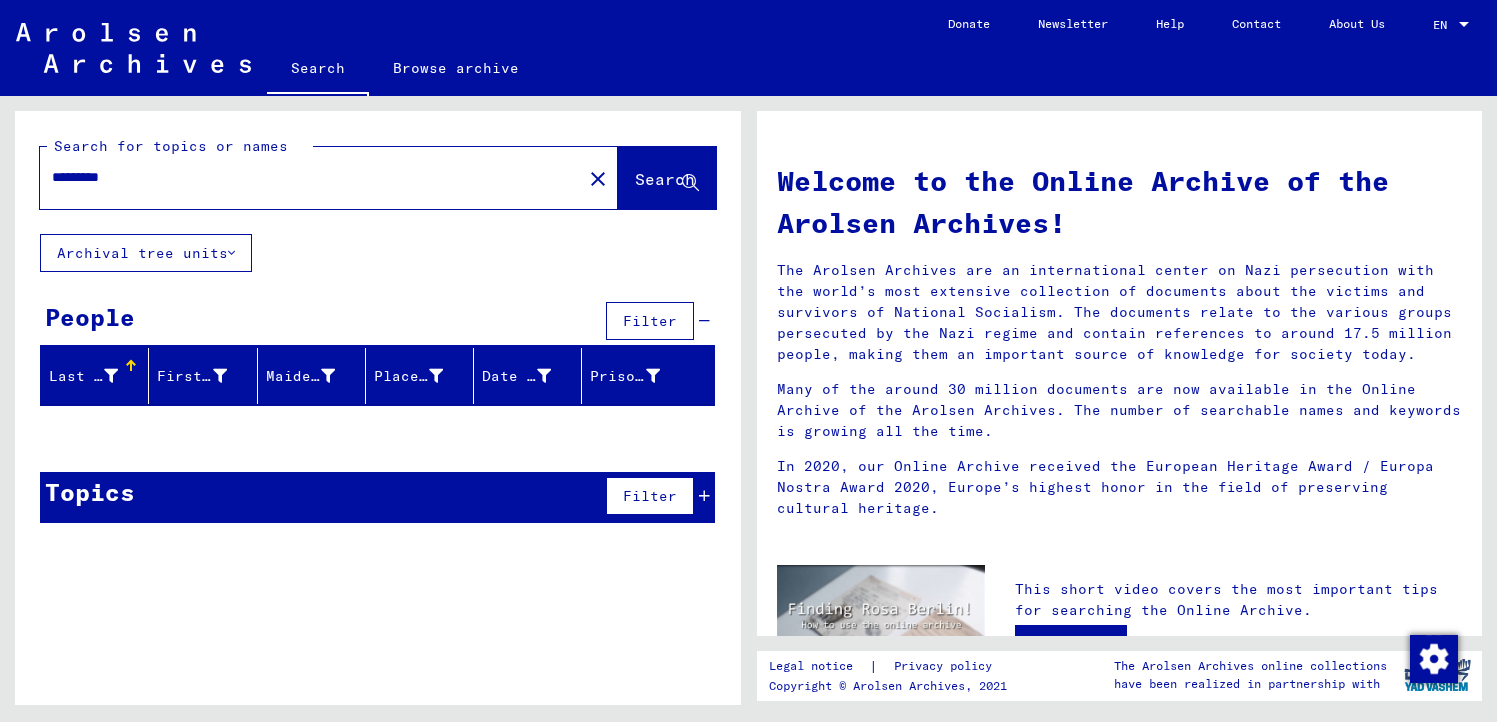 drag, startPoint x: 71, startPoint y: 177, endPoint x: 41, endPoint y: 178, distance: 30.016663 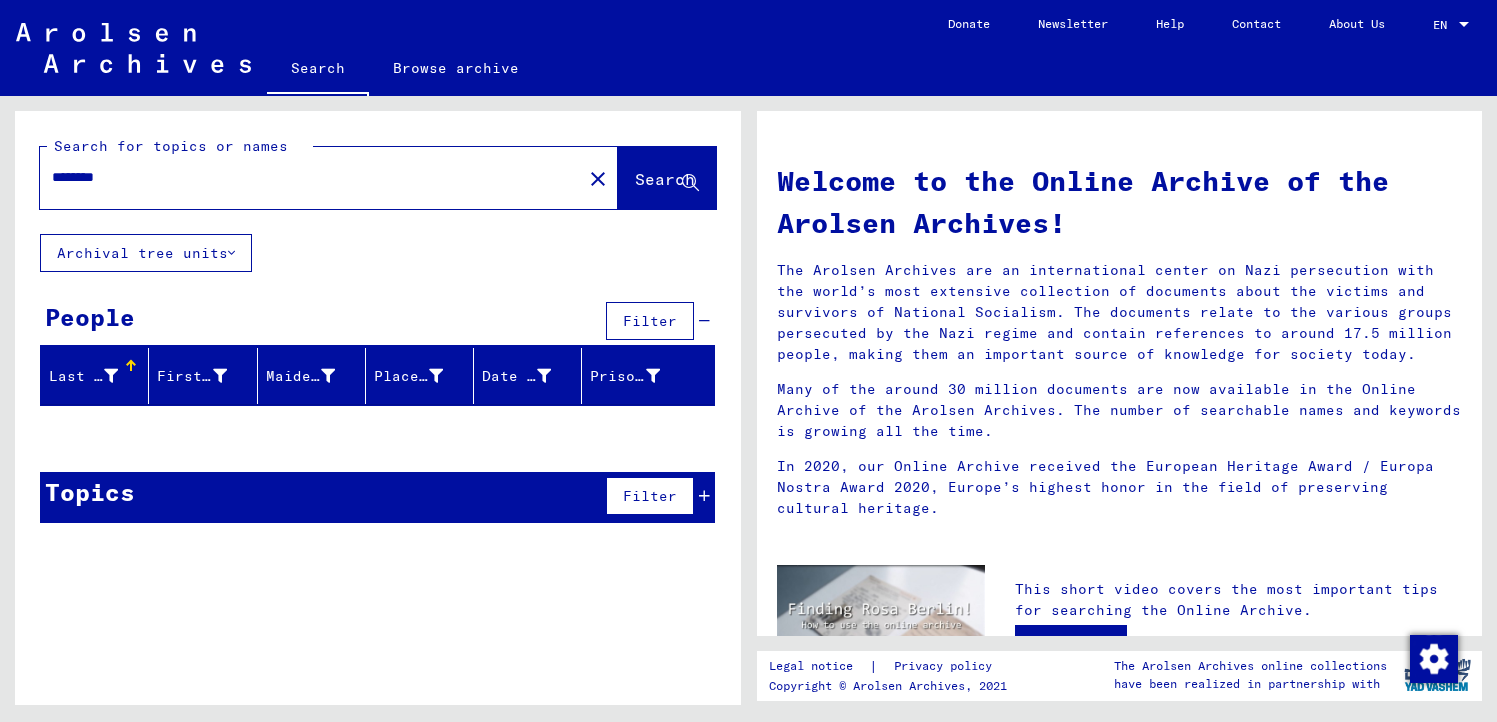 drag, startPoint x: 70, startPoint y: 177, endPoint x: 47, endPoint y: 177, distance: 23 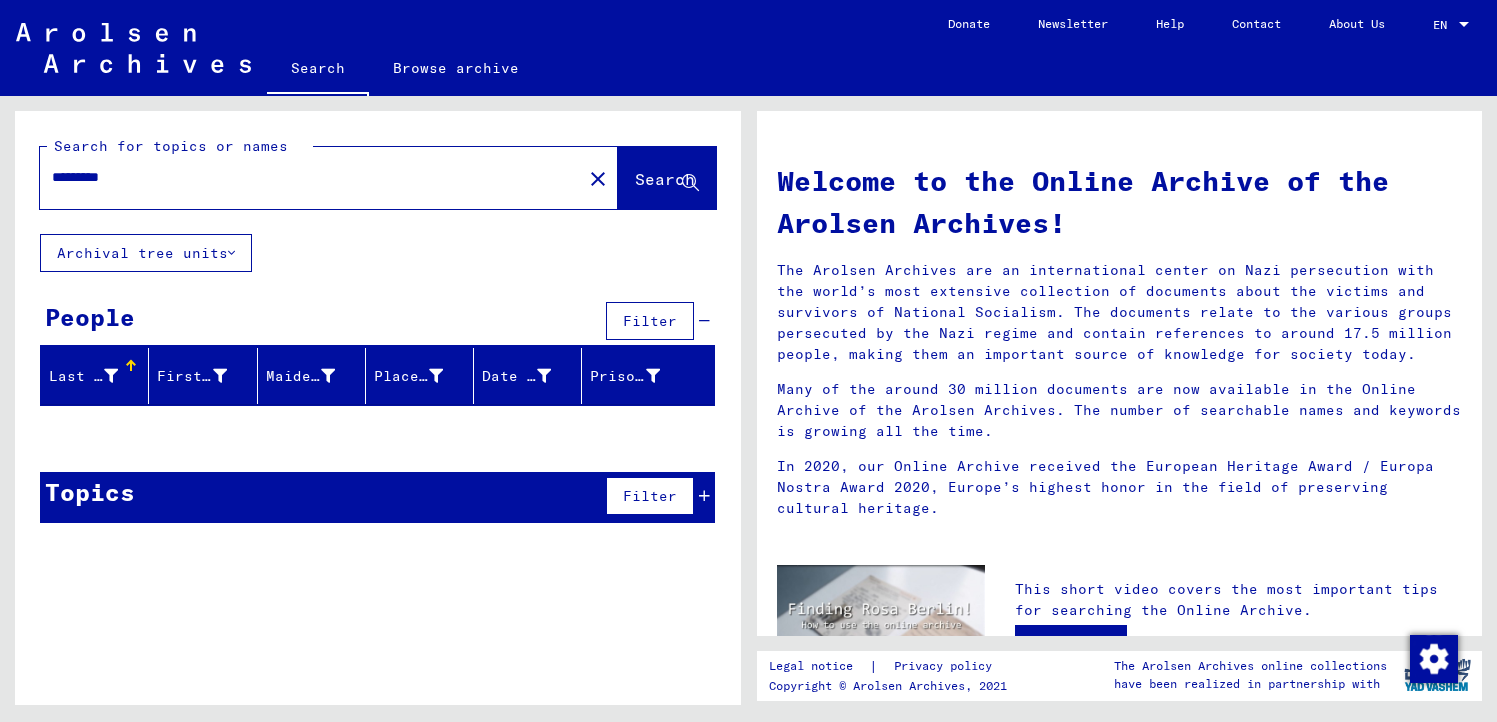 click on "*********" at bounding box center [305, 177] 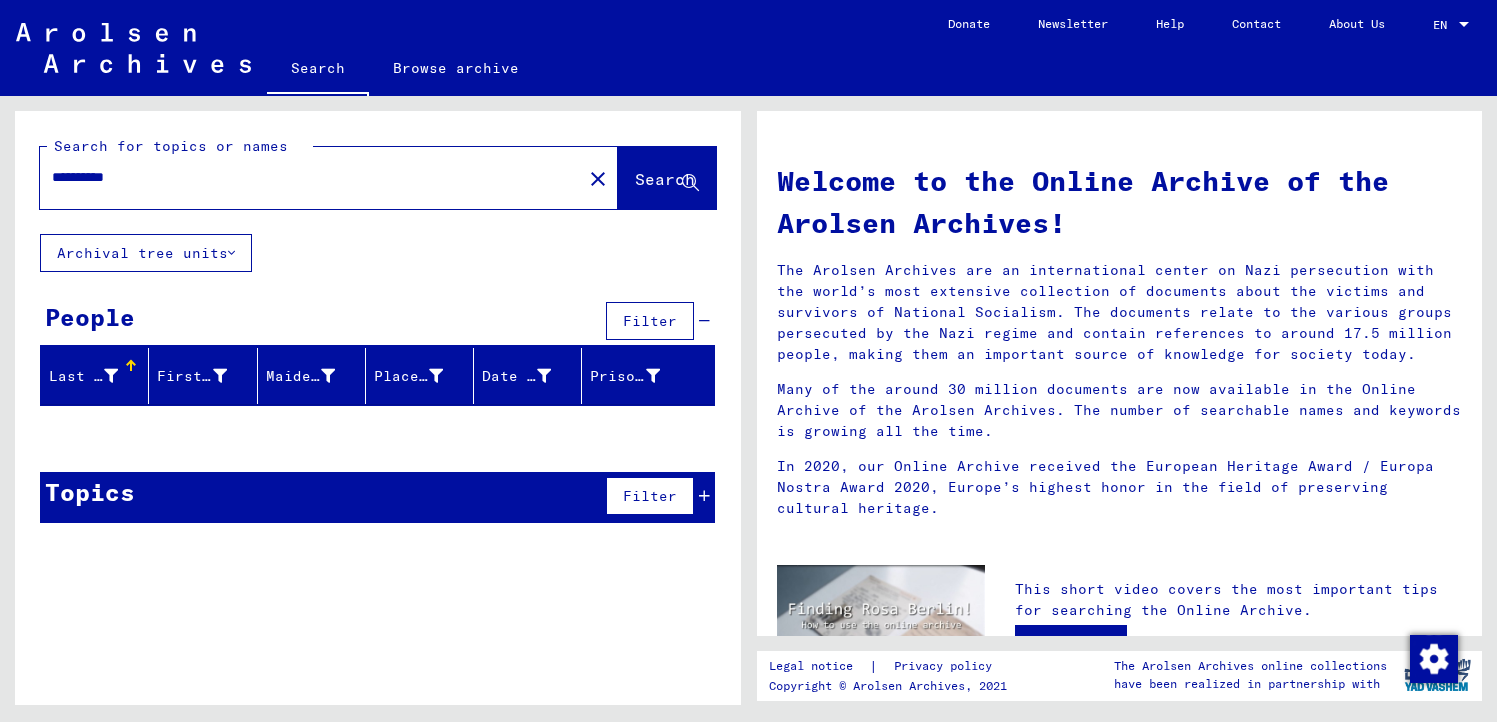 type on "**********" 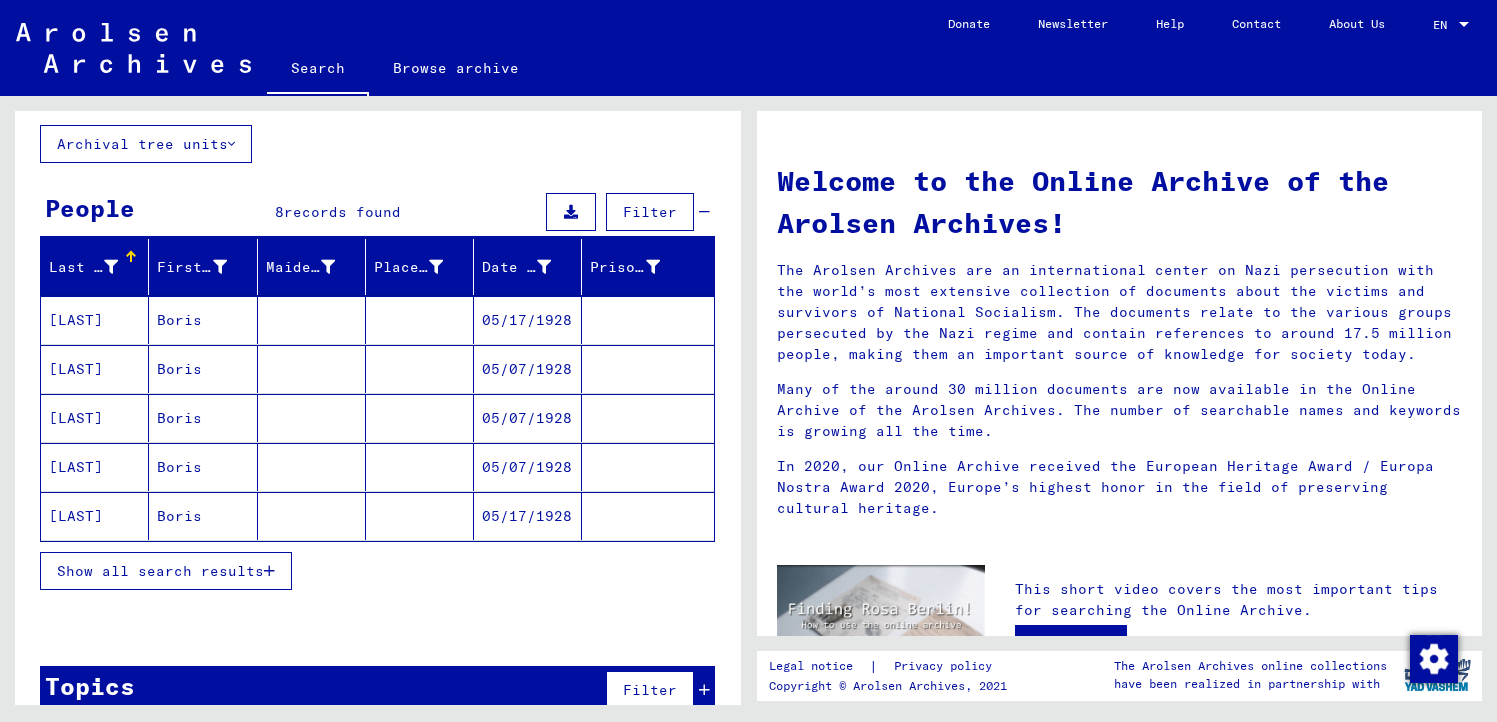 scroll, scrollTop: 142, scrollLeft: 0, axis: vertical 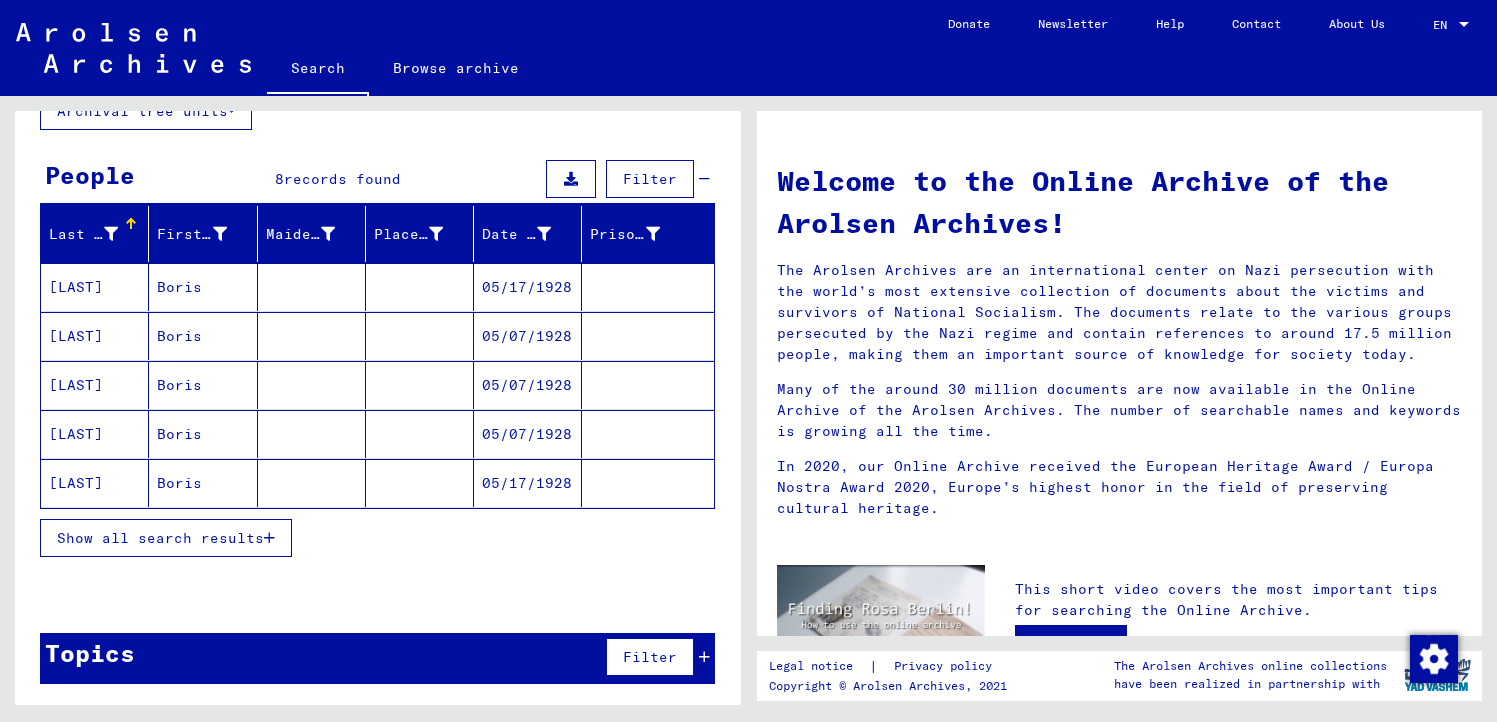 click on "Show all search results" at bounding box center (160, 538) 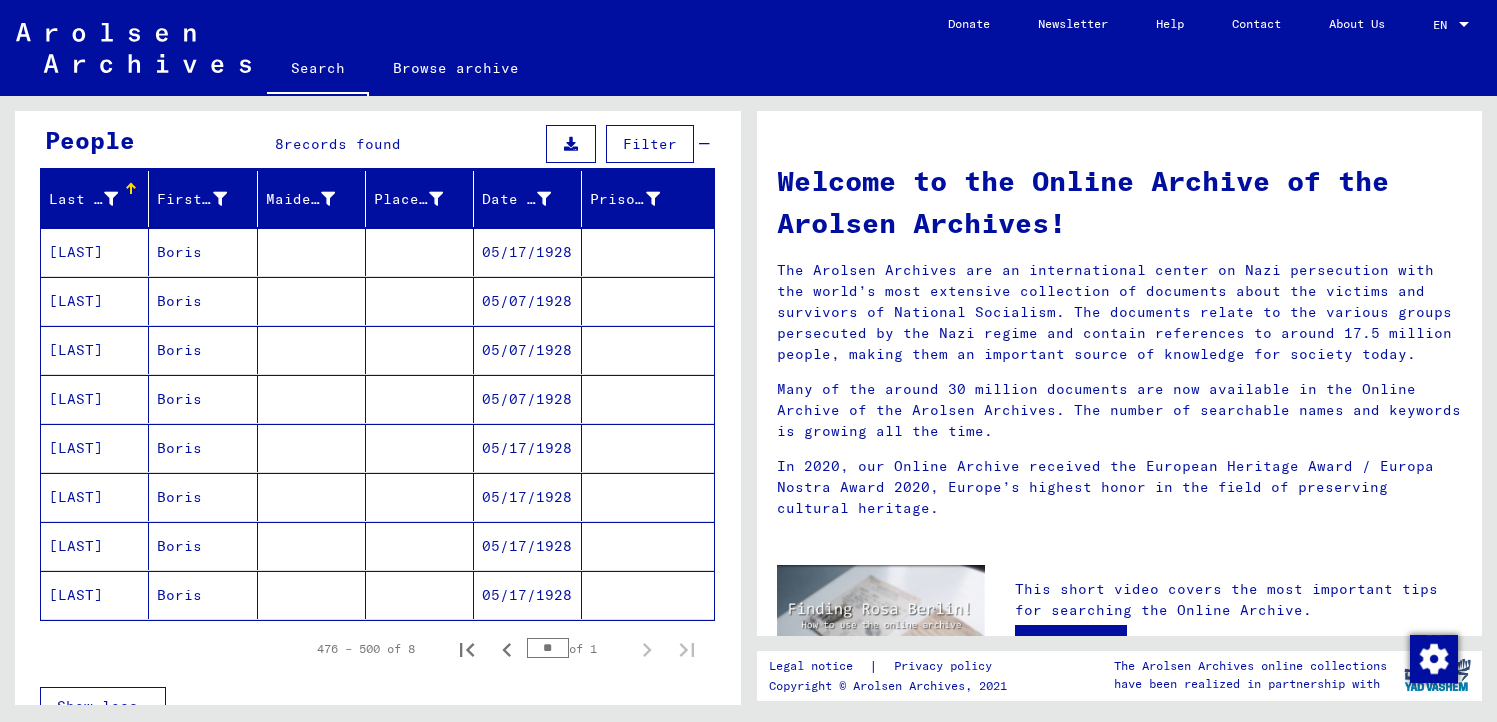 scroll, scrollTop: 196, scrollLeft: 0, axis: vertical 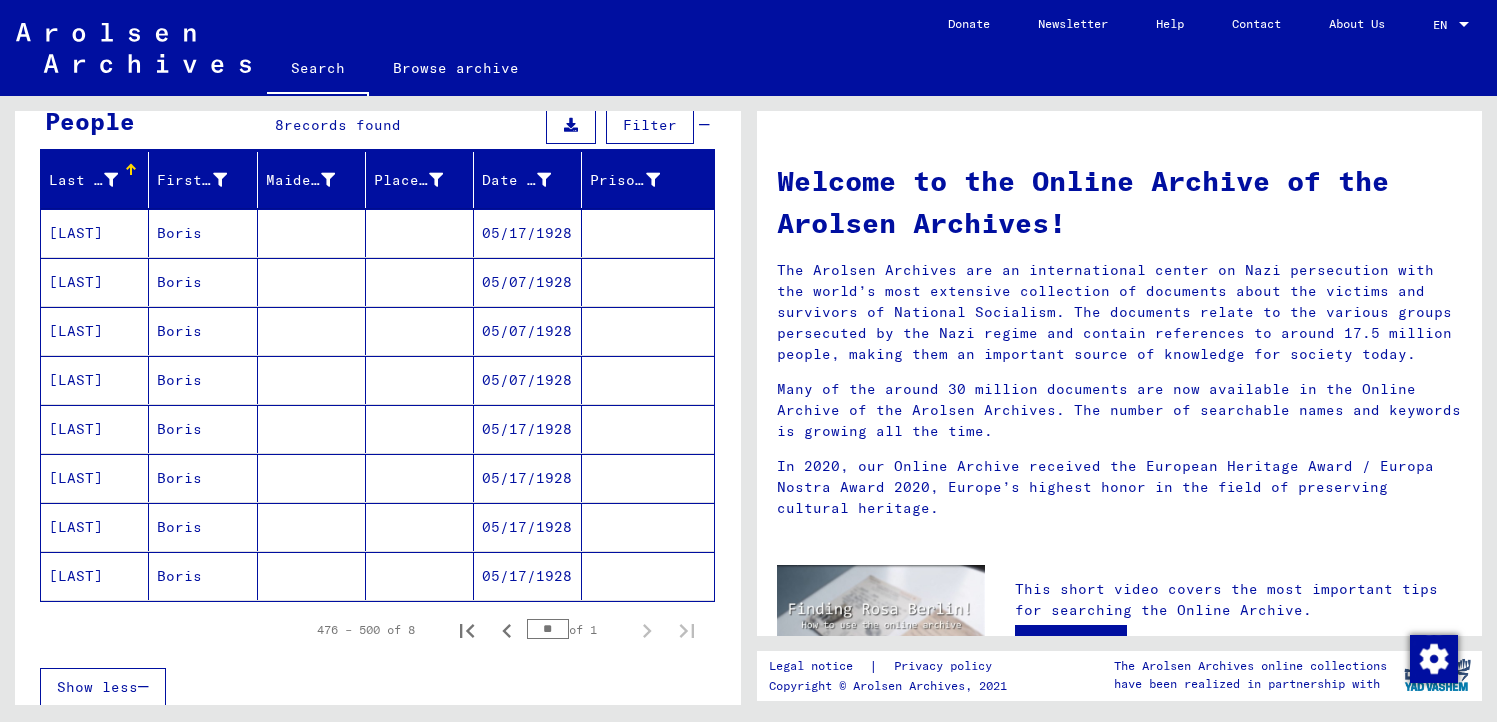 click on "[LAST]" at bounding box center (95, 282) 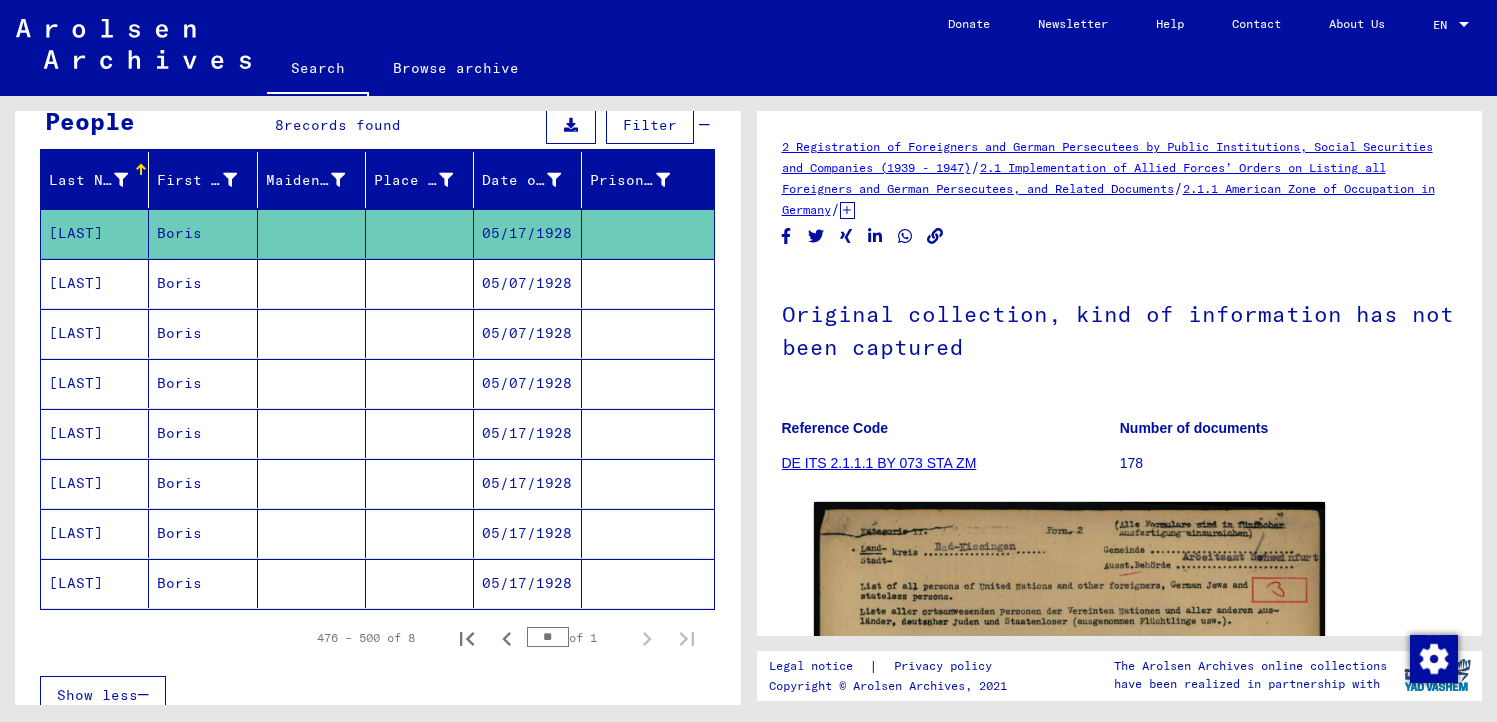 scroll, scrollTop: 0, scrollLeft: 0, axis: both 